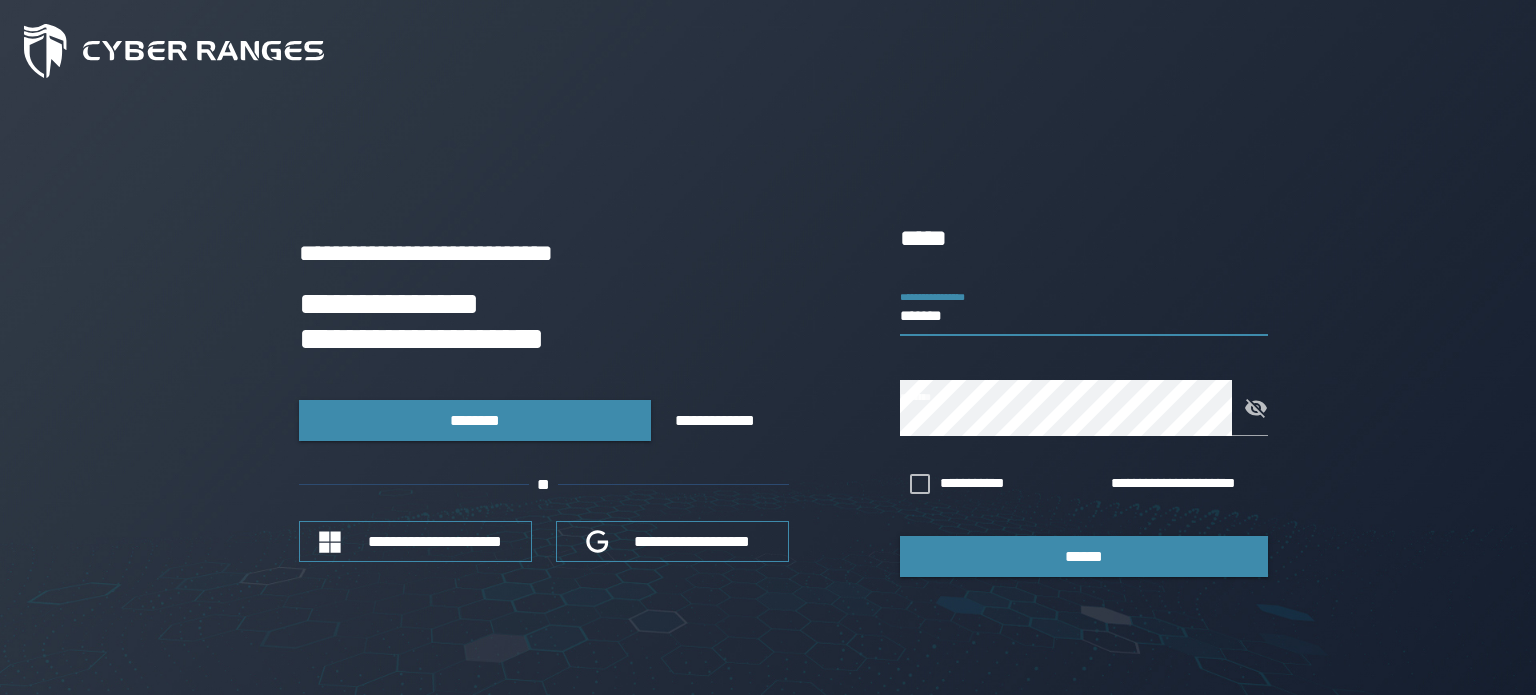 scroll, scrollTop: 0, scrollLeft: 0, axis: both 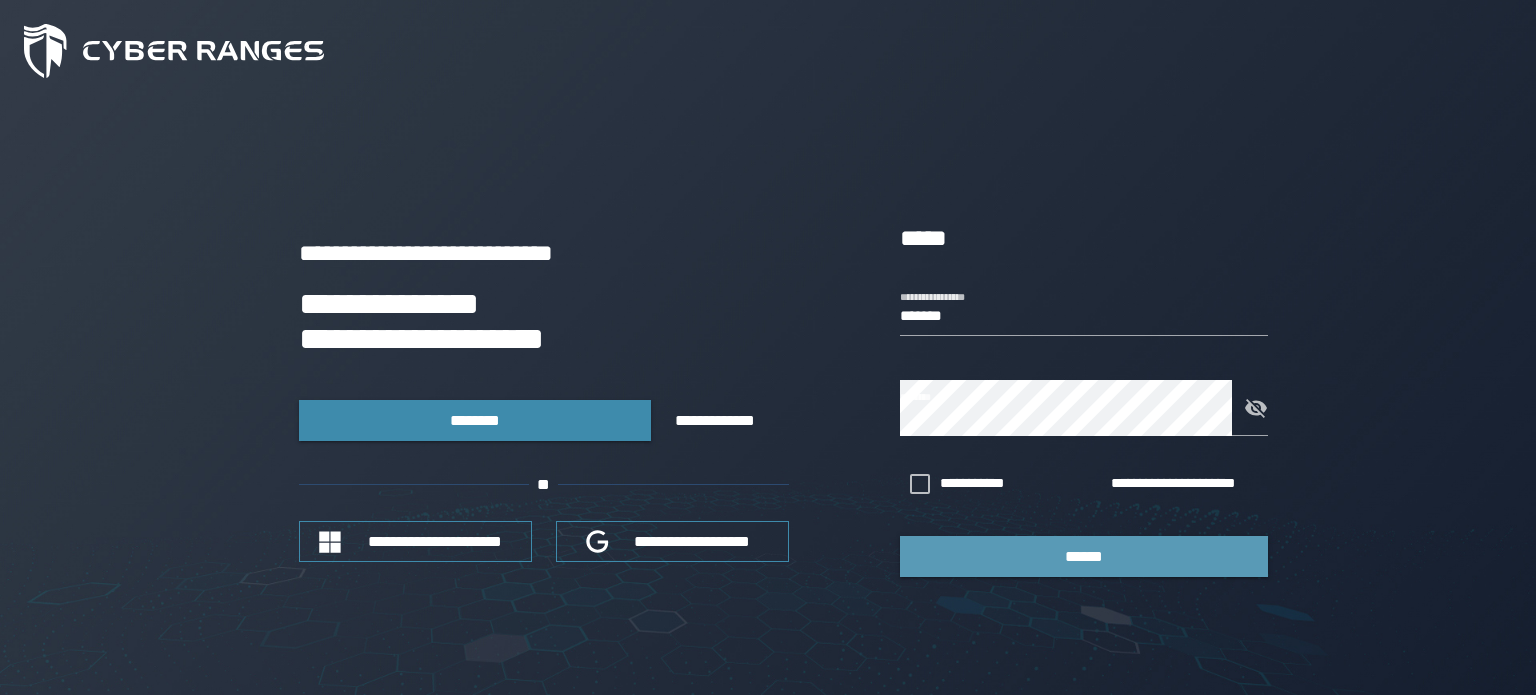drag, startPoint x: 1018, startPoint y: 583, endPoint x: 1029, endPoint y: 557, distance: 28.231188 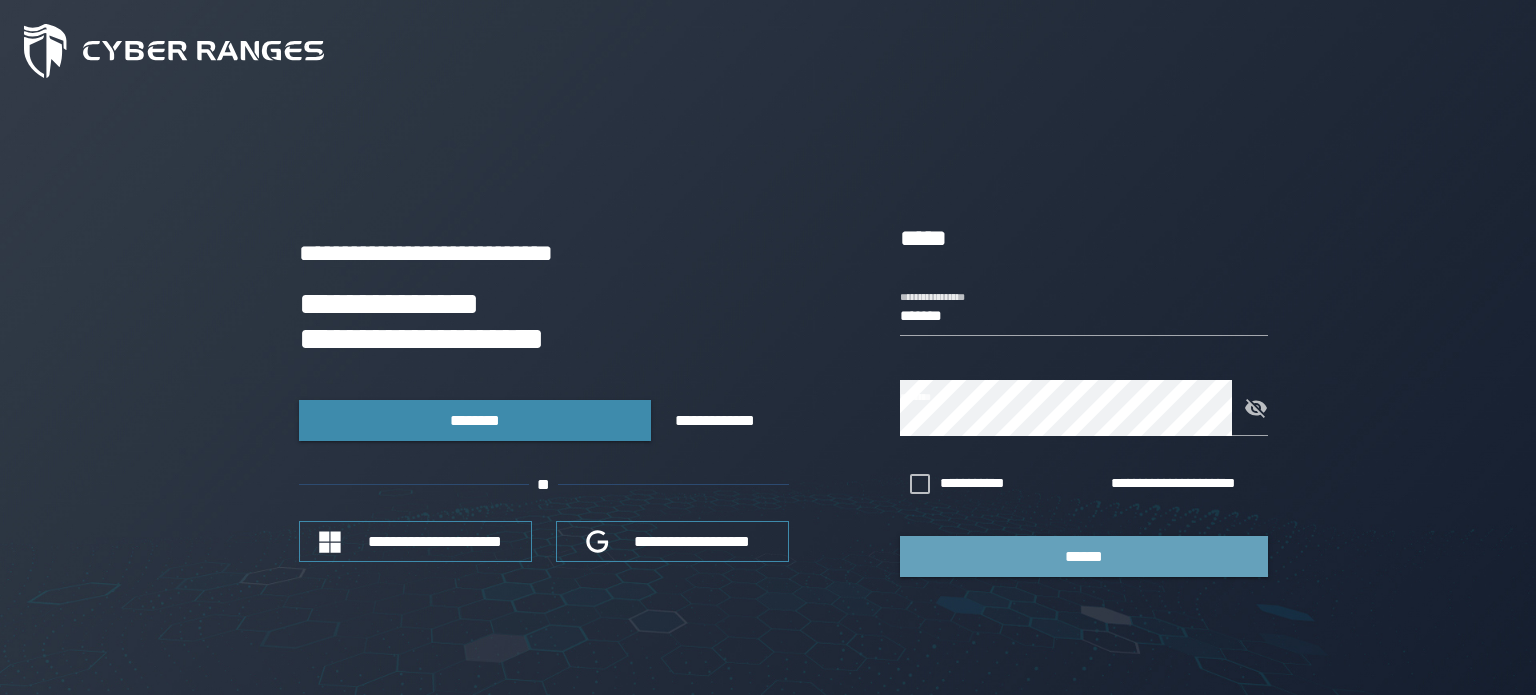 click on "******" at bounding box center [1084, 556] 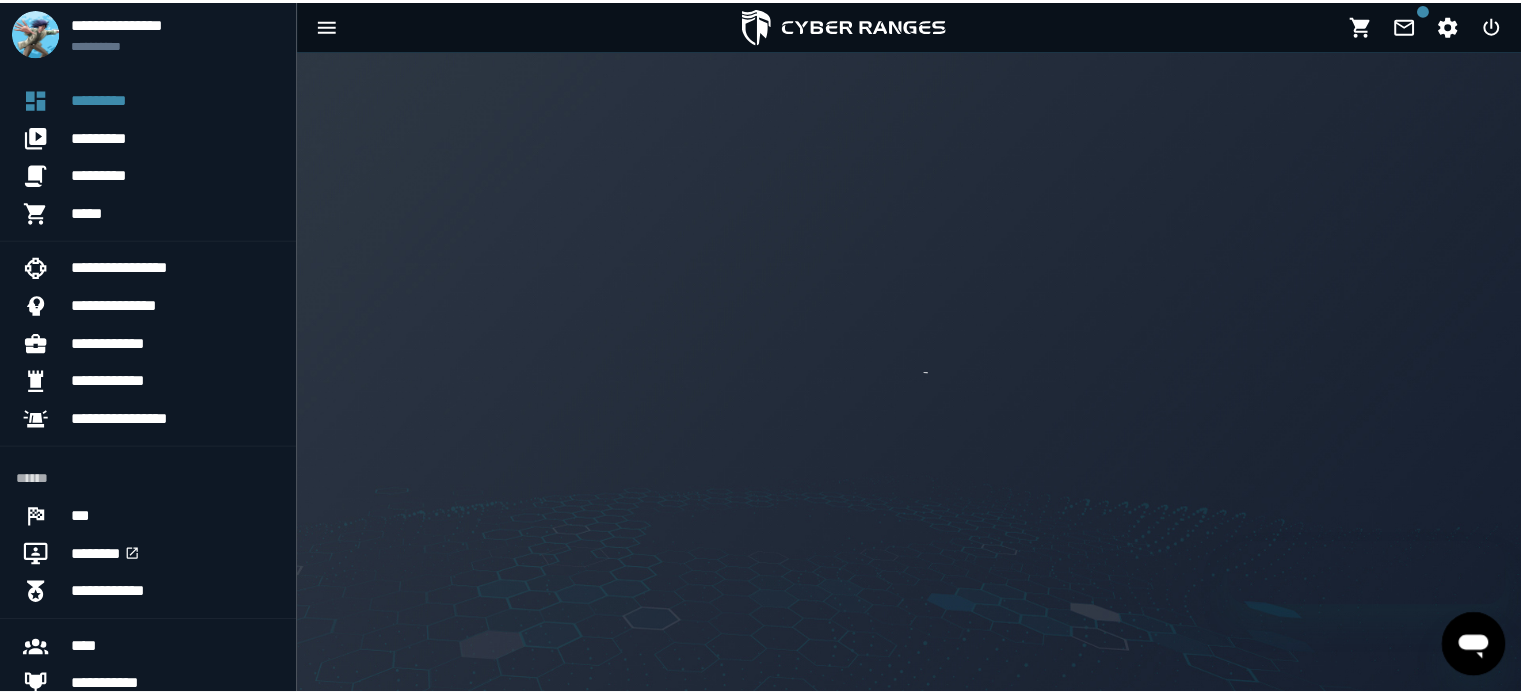 scroll, scrollTop: 0, scrollLeft: 0, axis: both 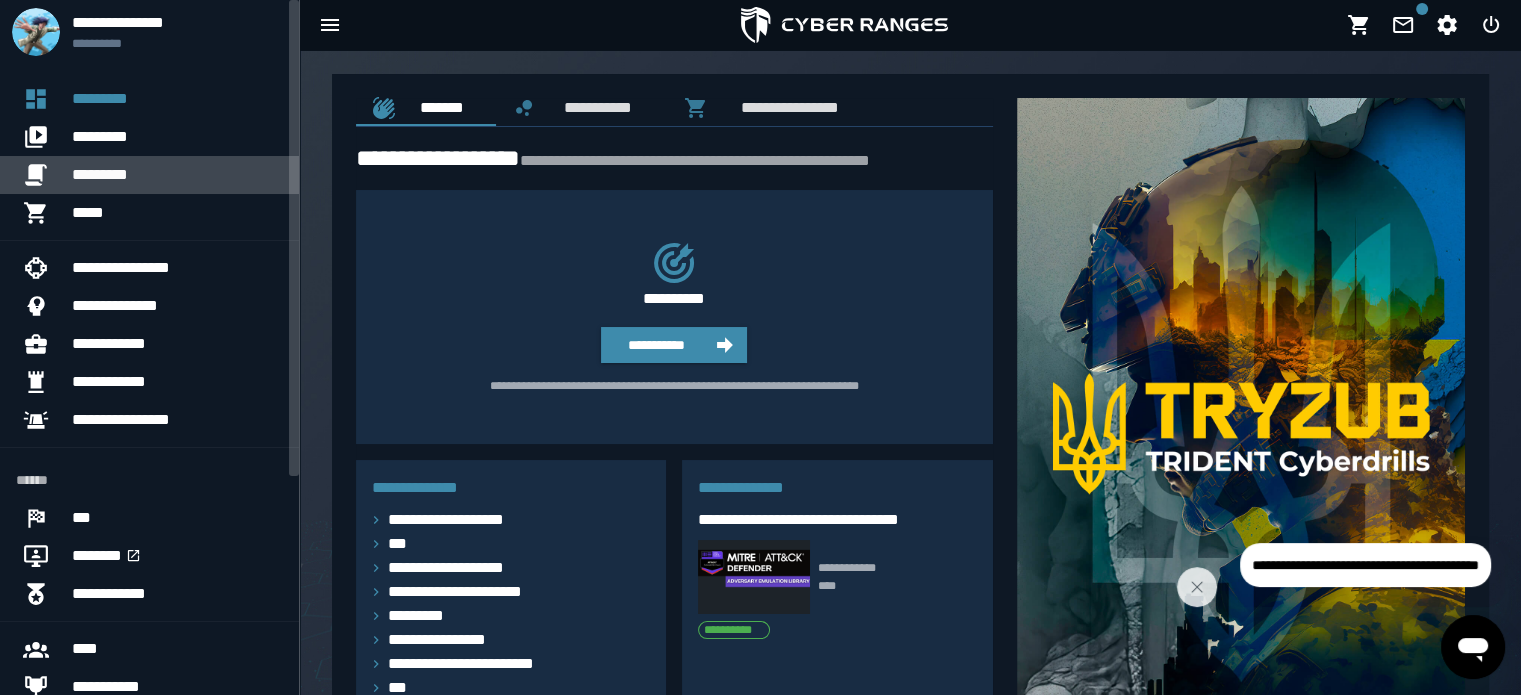 click on "*********" at bounding box center (177, 175) 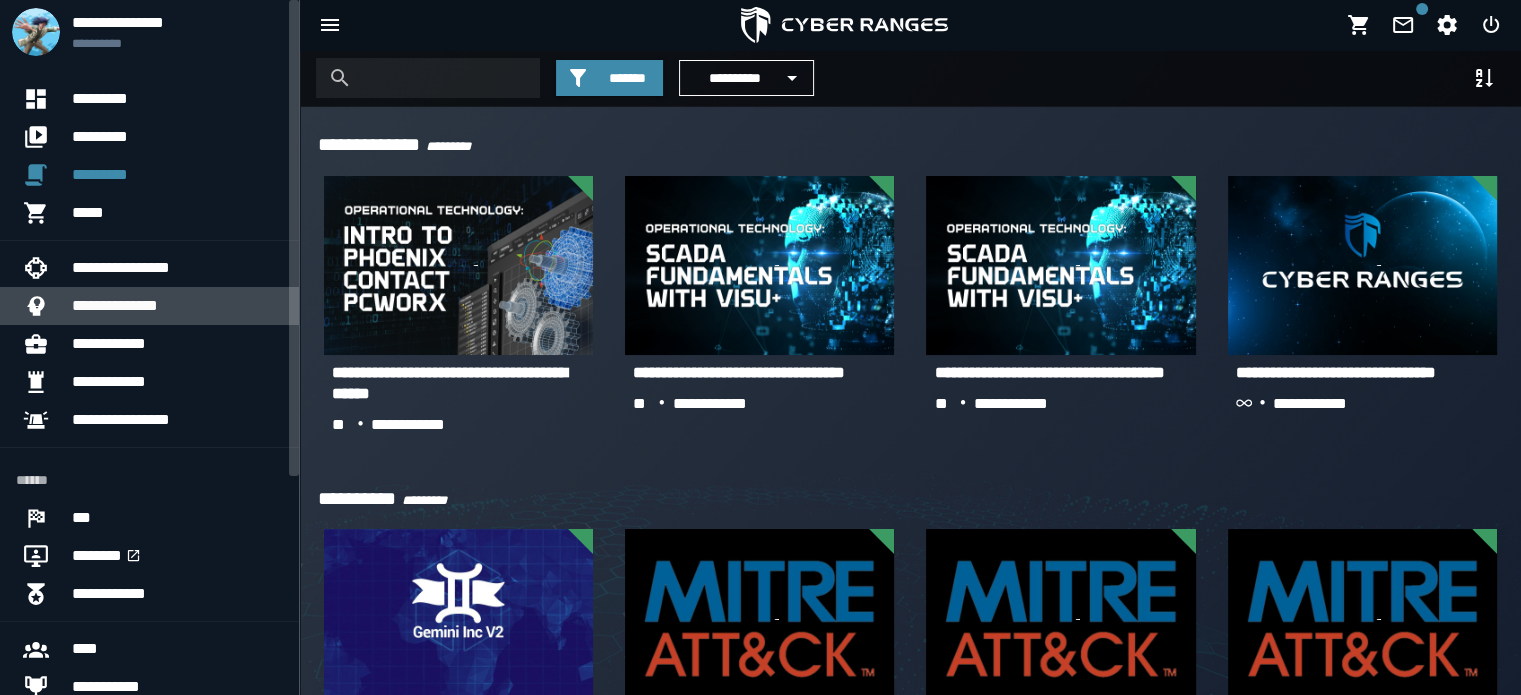 click on "**********" at bounding box center (177, 306) 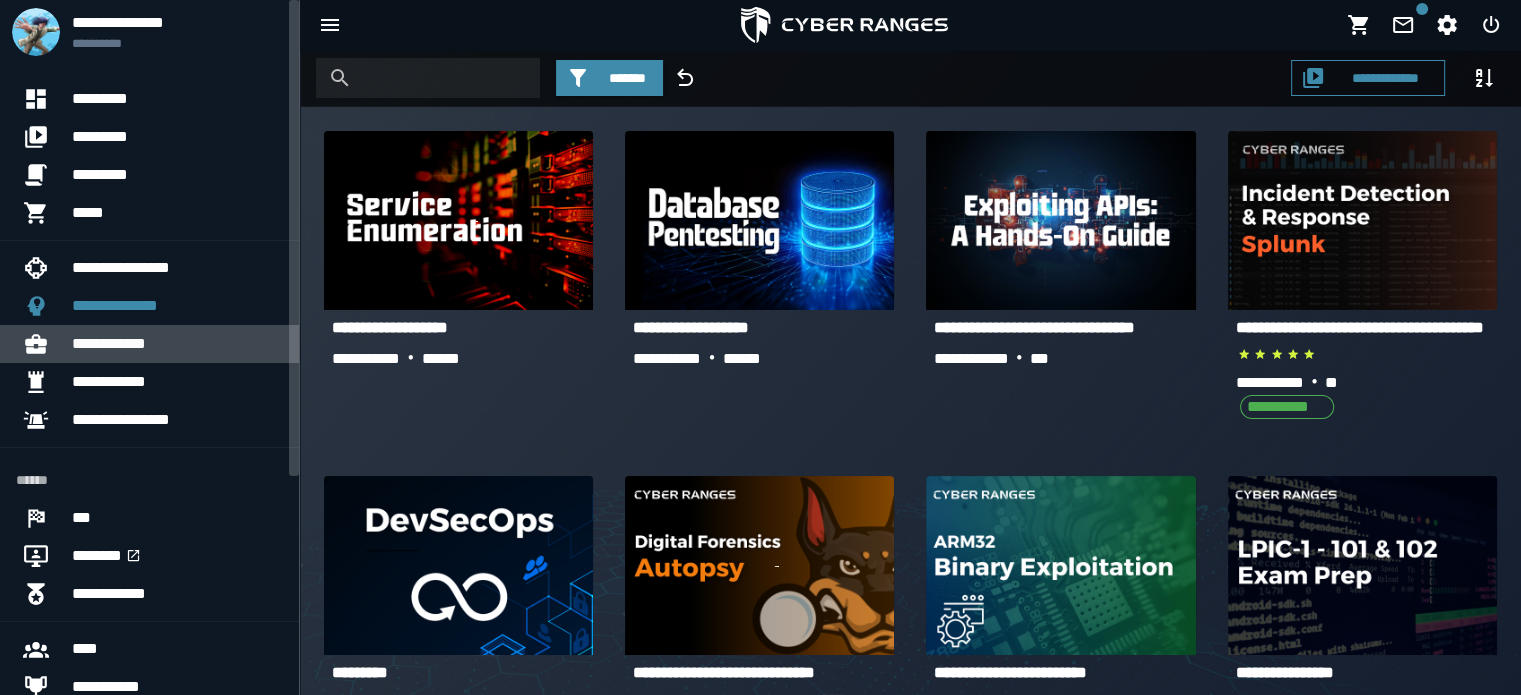 click on "**********" at bounding box center (177, 344) 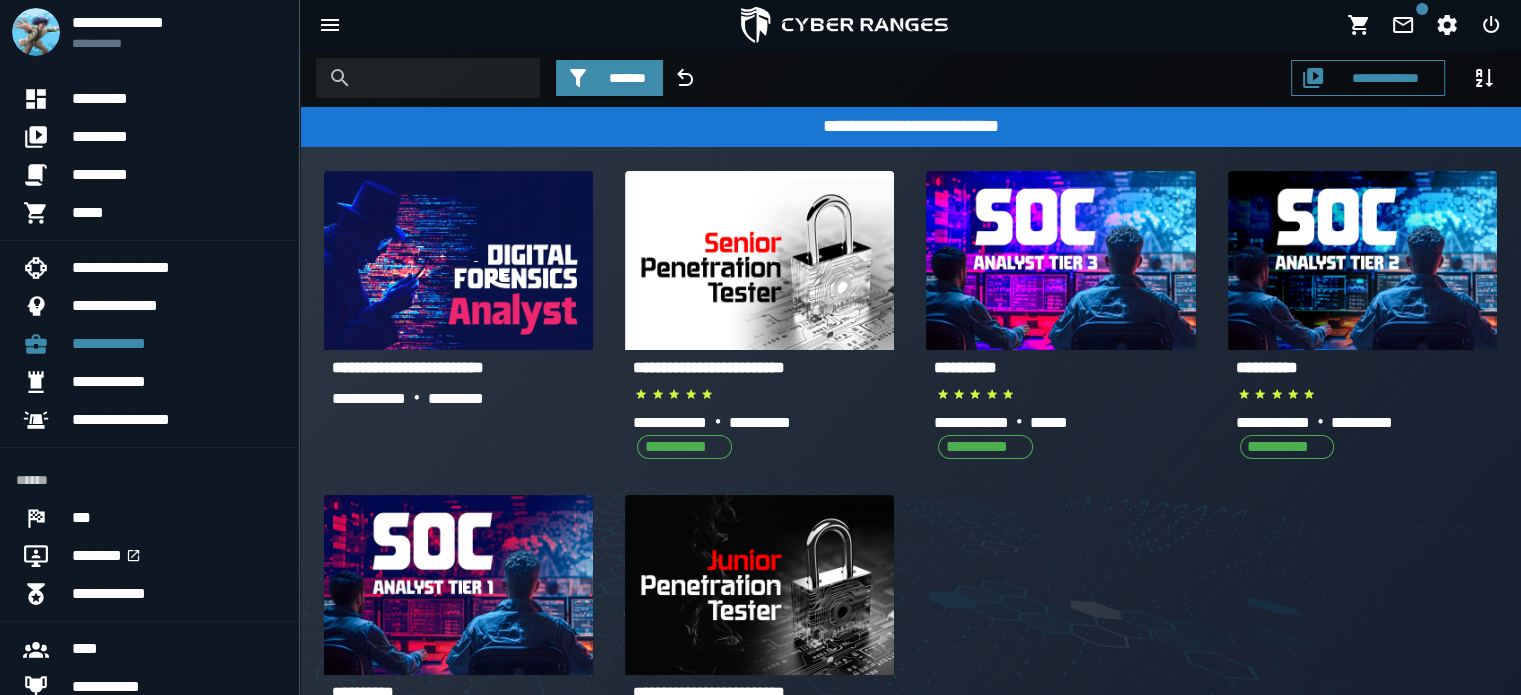 click 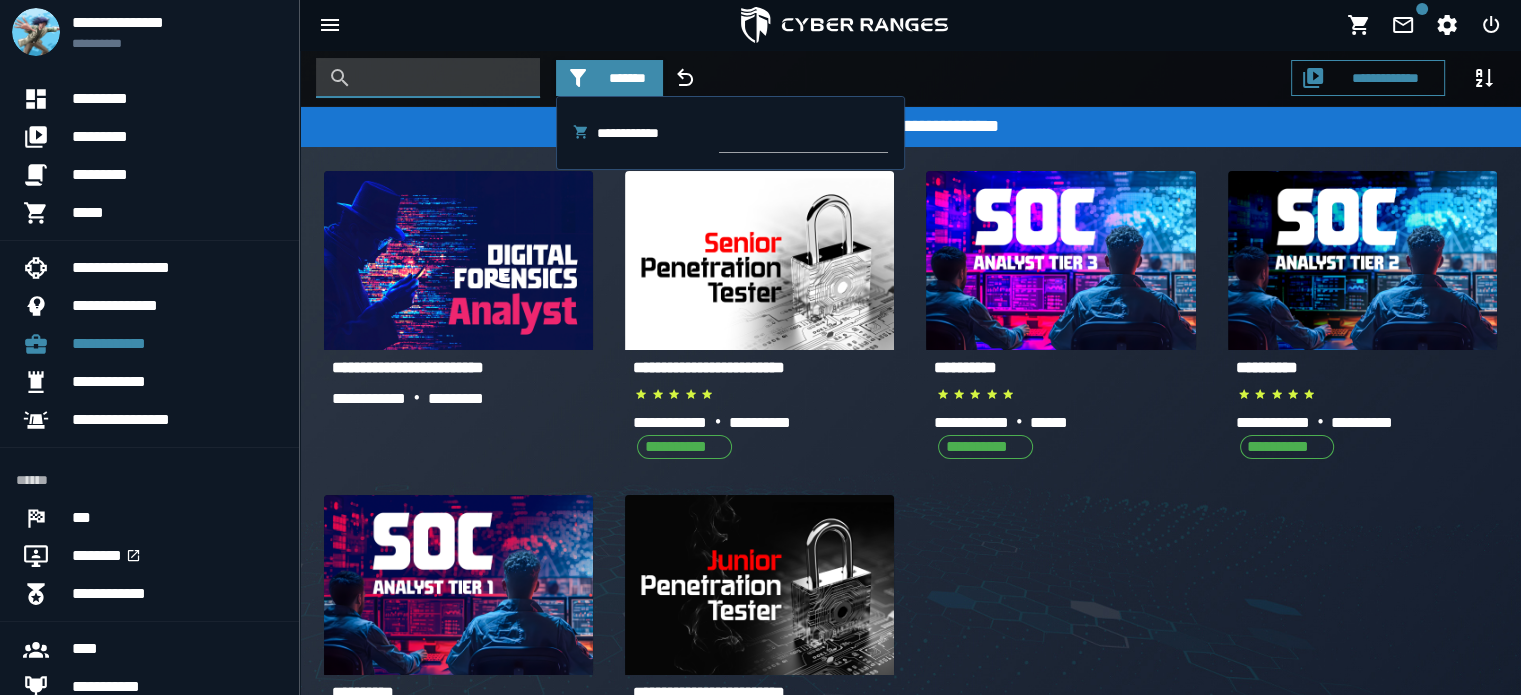 click at bounding box center (443, 78) 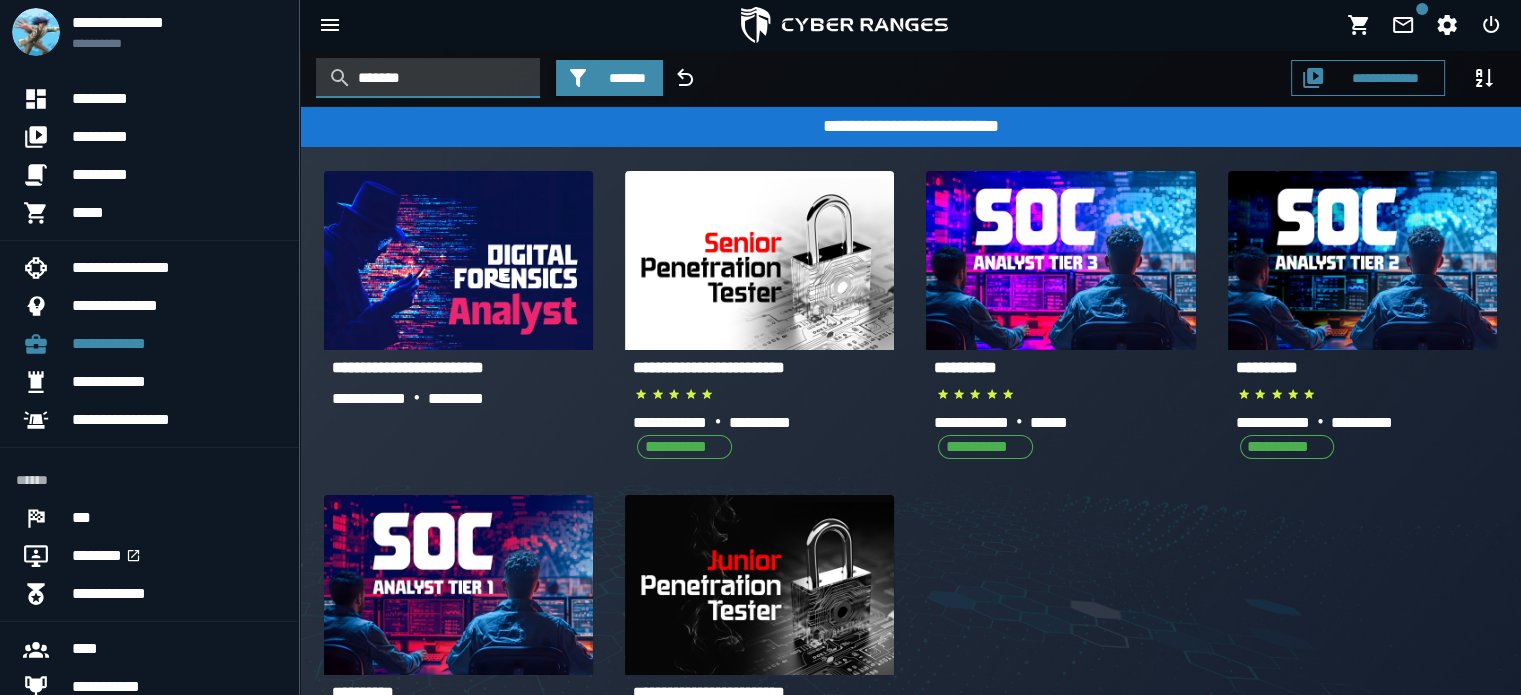 type on "*******" 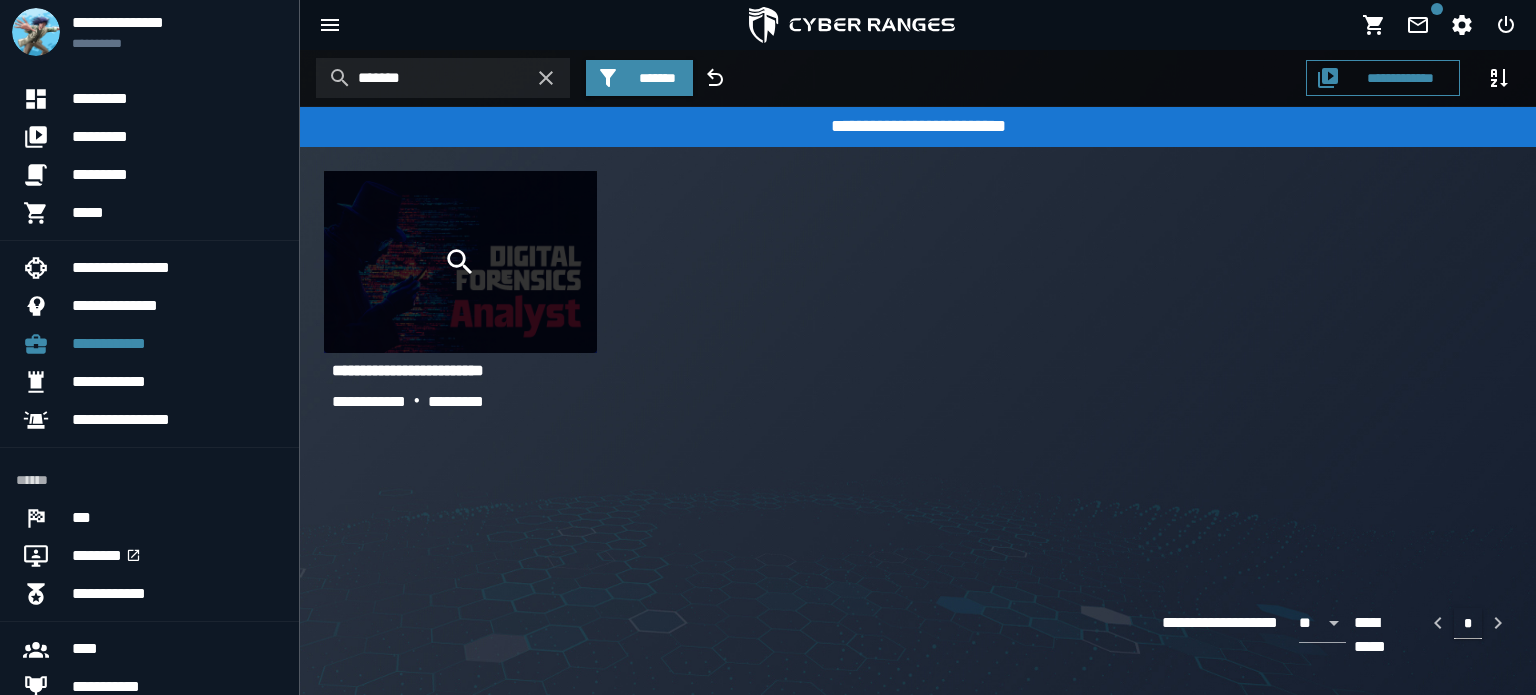 click 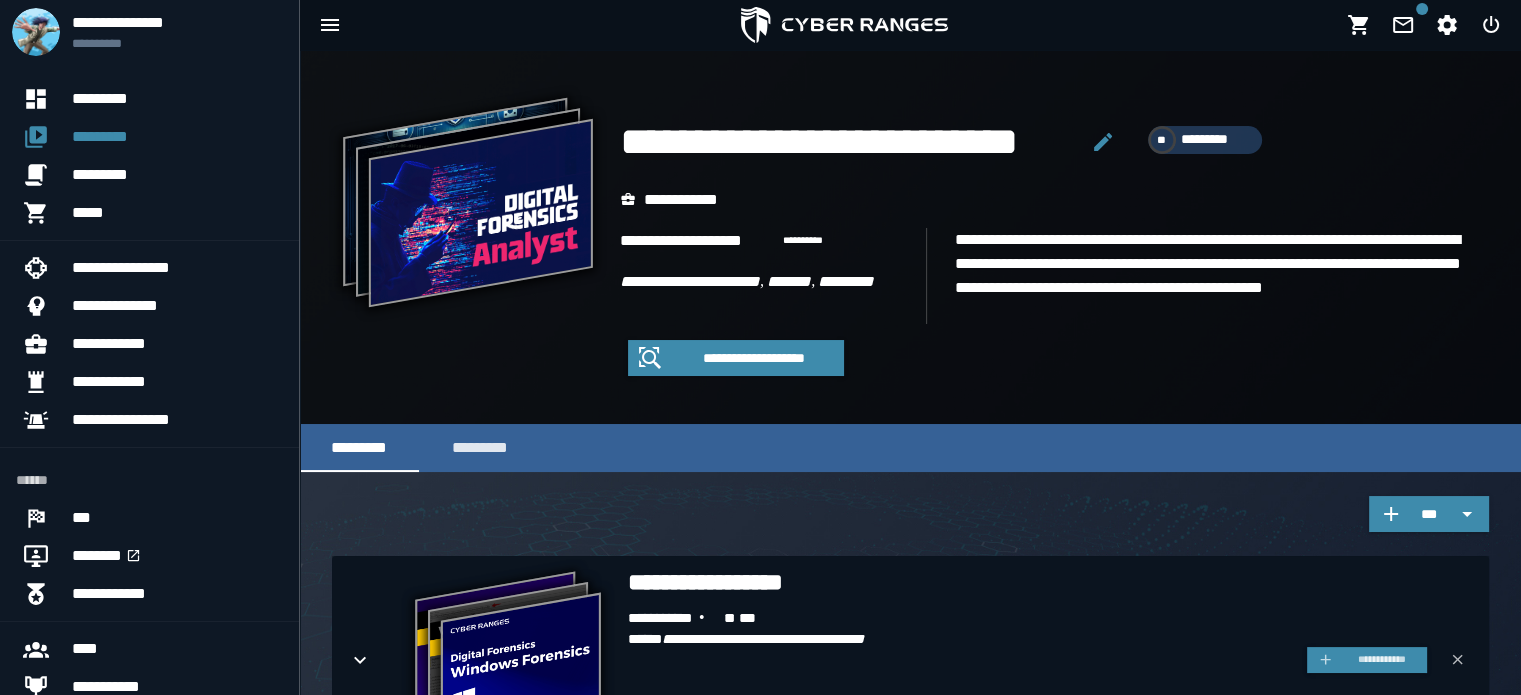 scroll, scrollTop: 0, scrollLeft: 0, axis: both 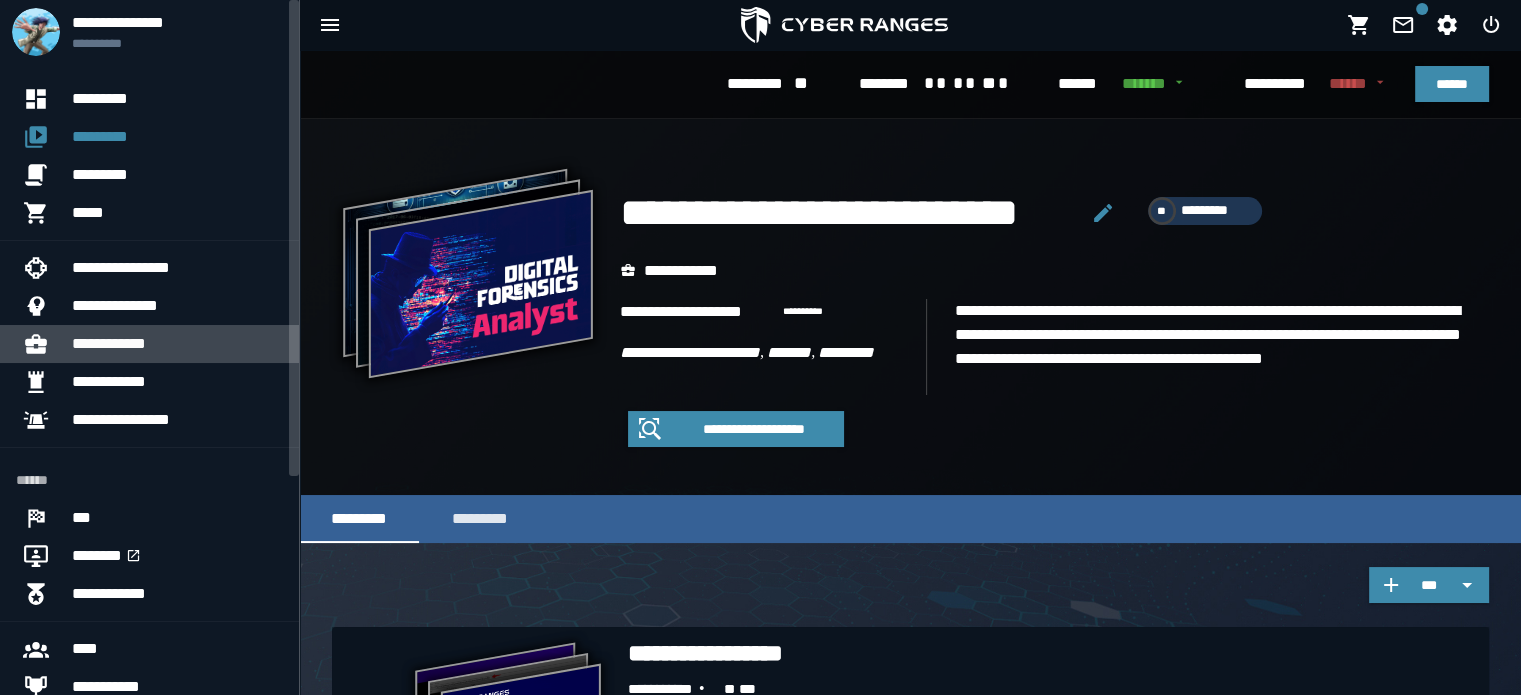 click on "**********" at bounding box center (177, 344) 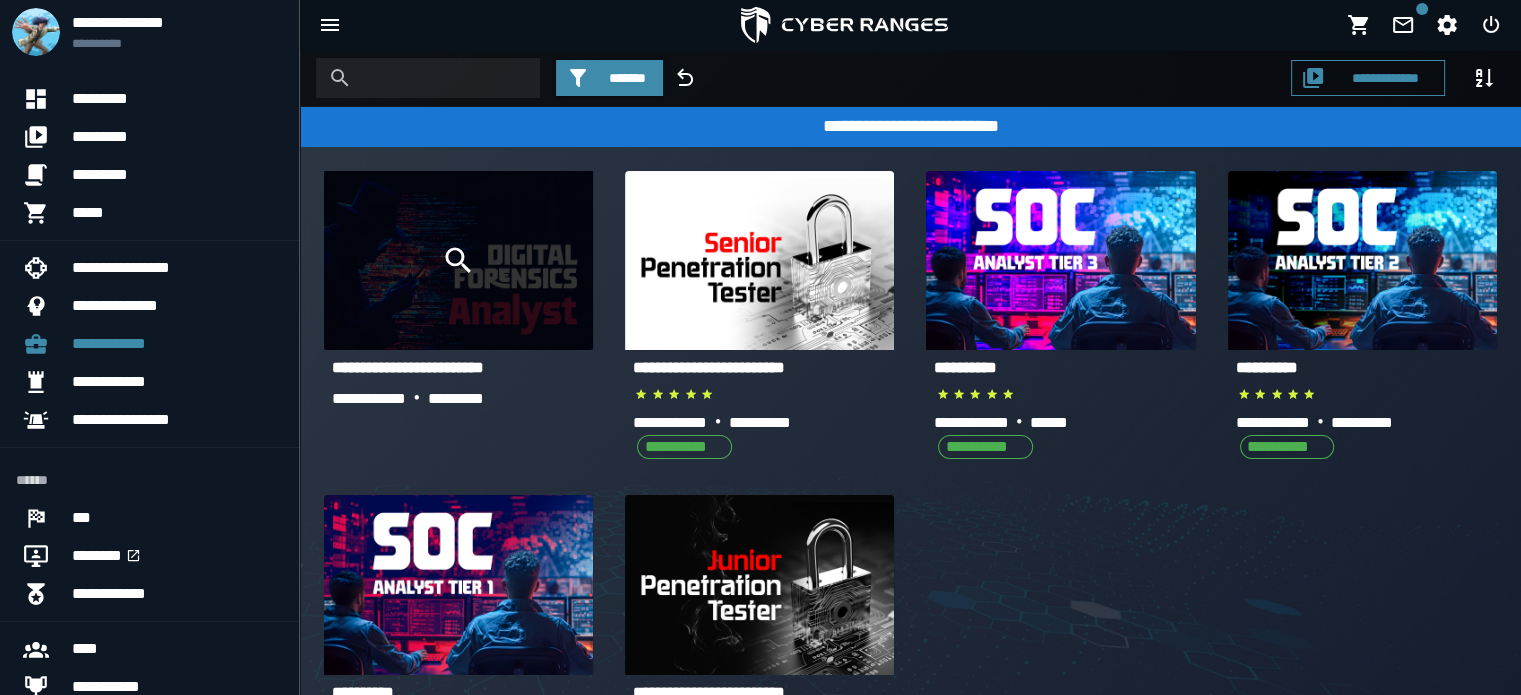 click 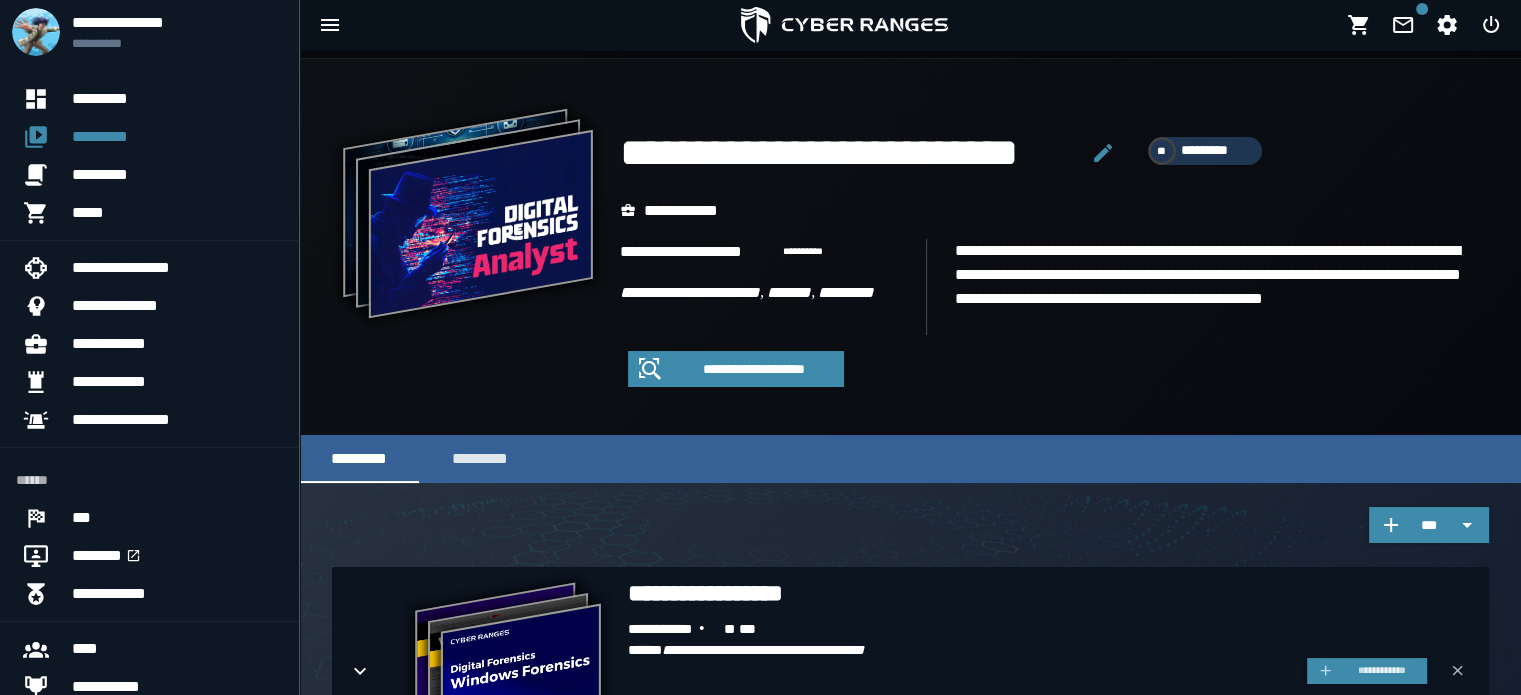 scroll, scrollTop: 0, scrollLeft: 0, axis: both 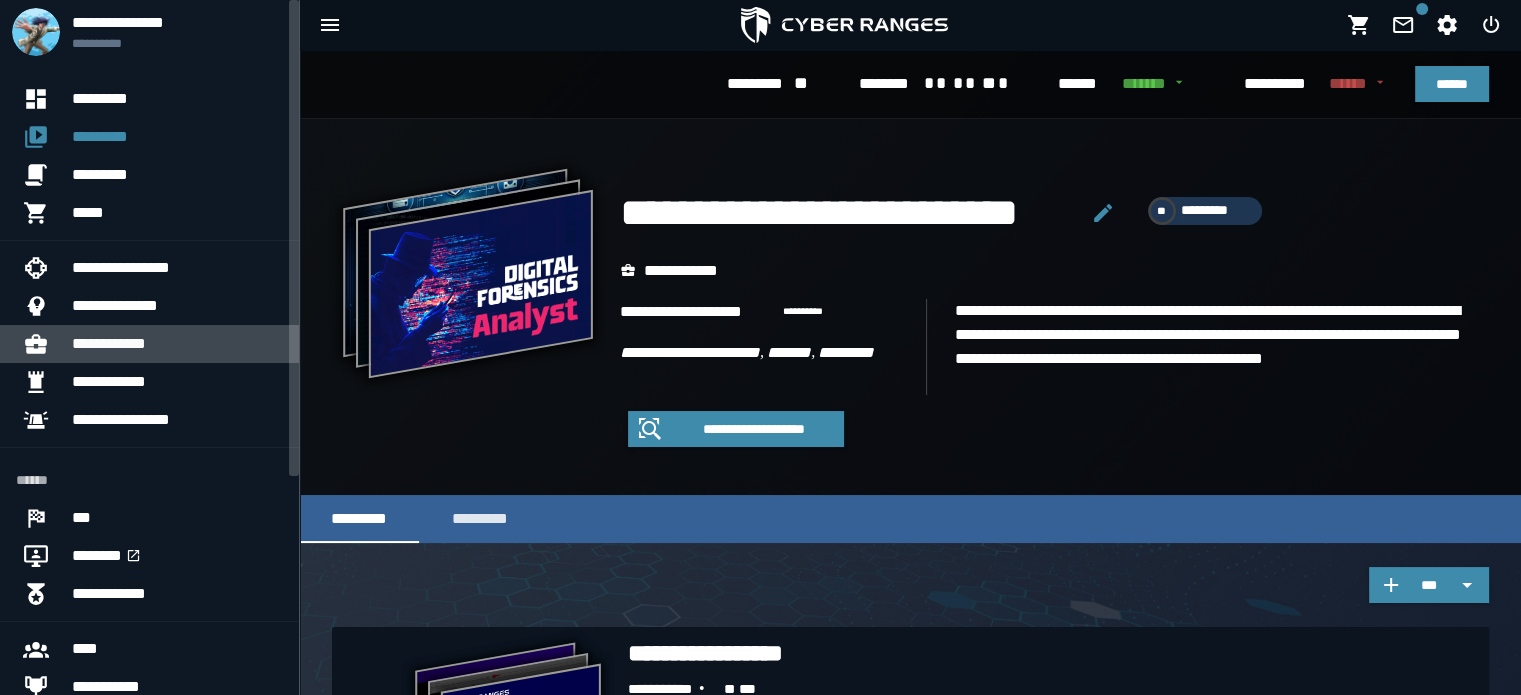 click on "**********" at bounding box center [177, 344] 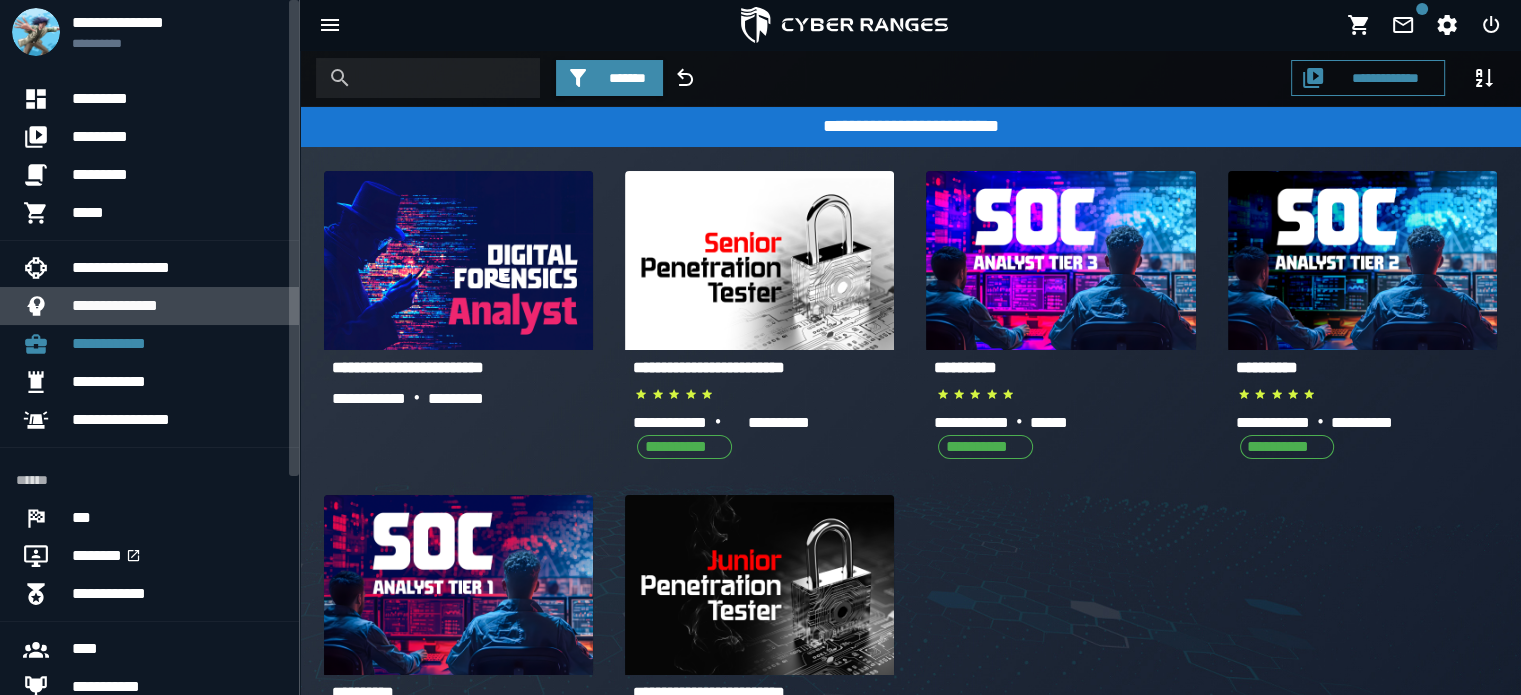 click on "**********" at bounding box center (177, 306) 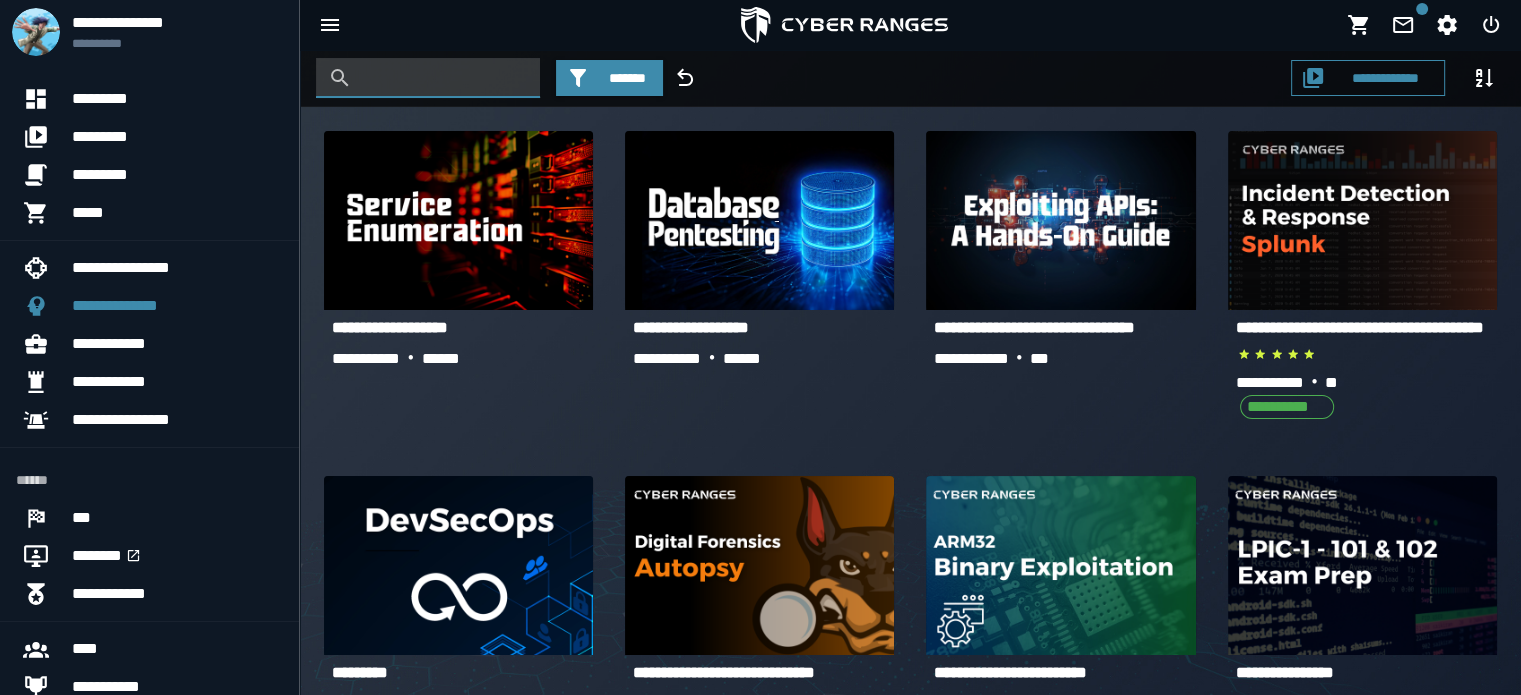 click at bounding box center [443, 78] 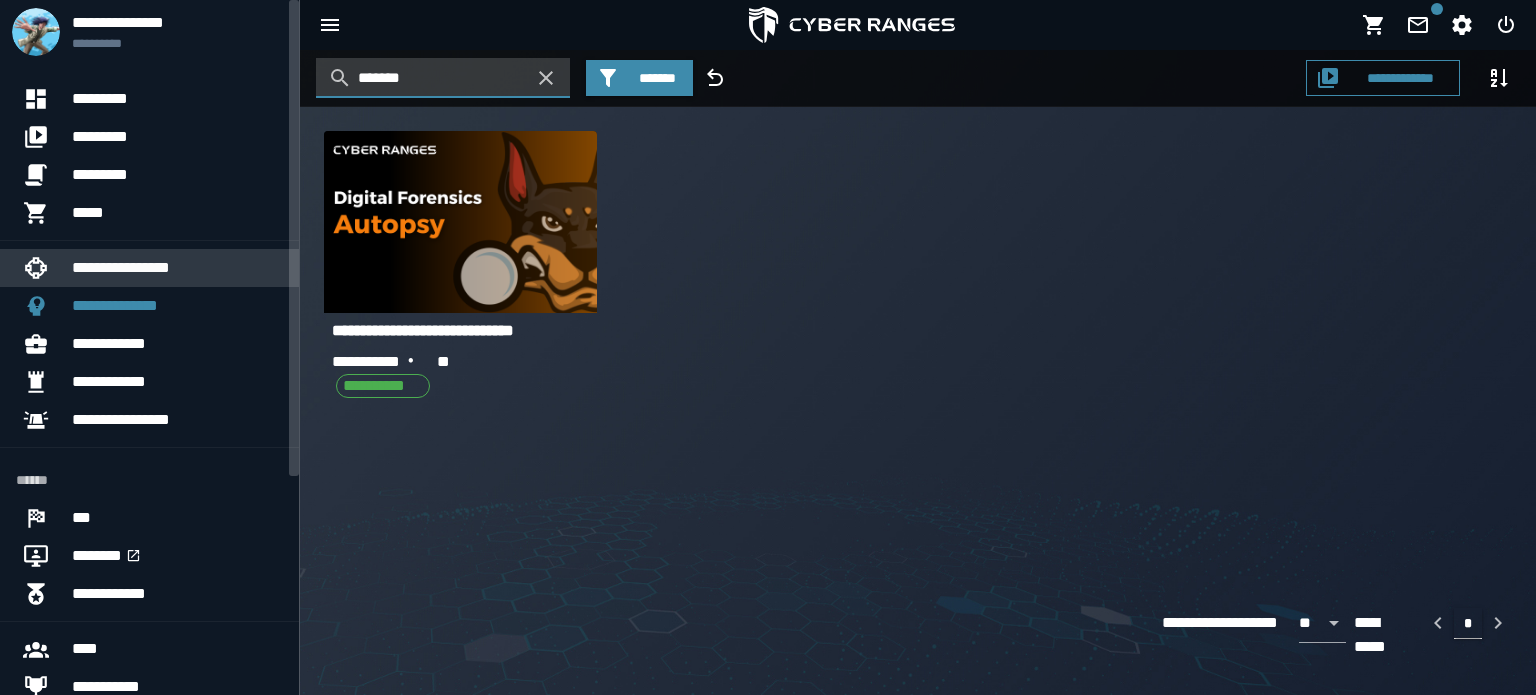 type on "*******" 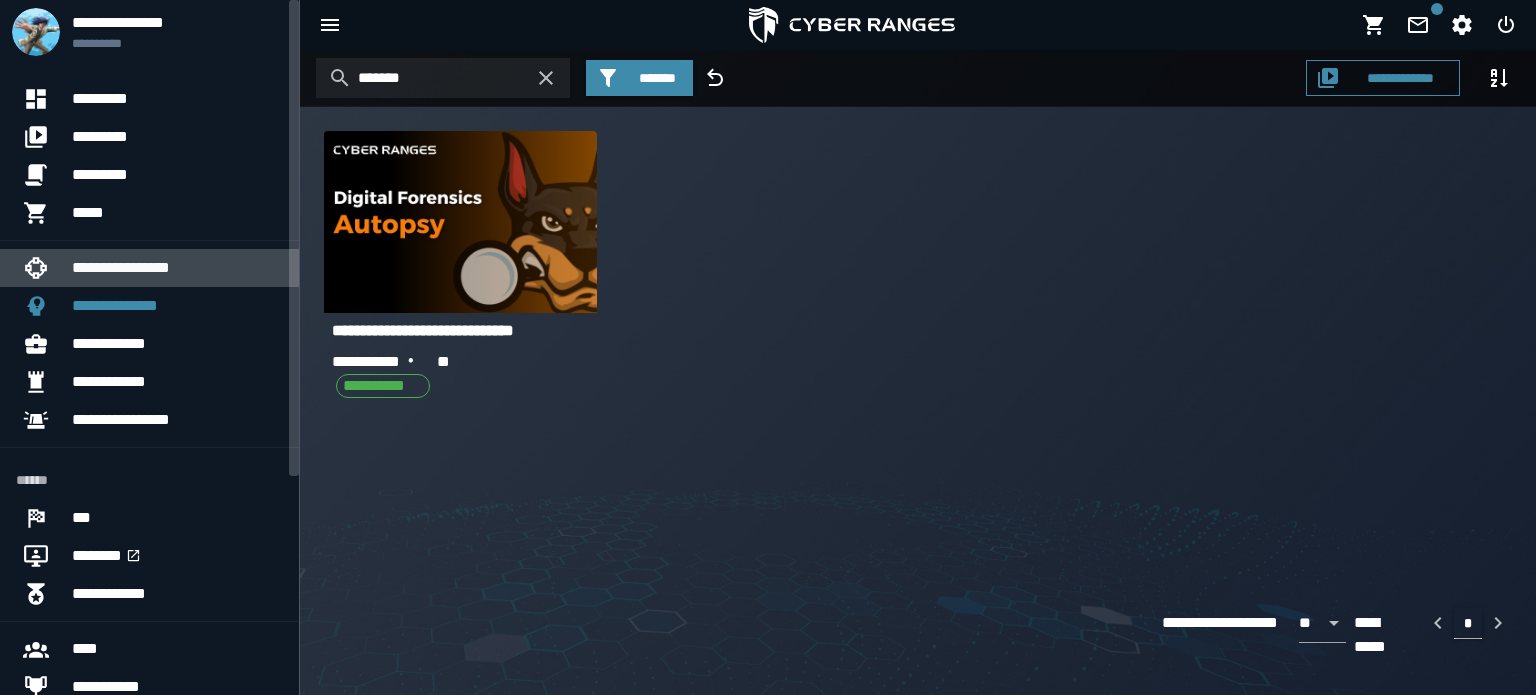 click on "**********" at bounding box center (177, 268) 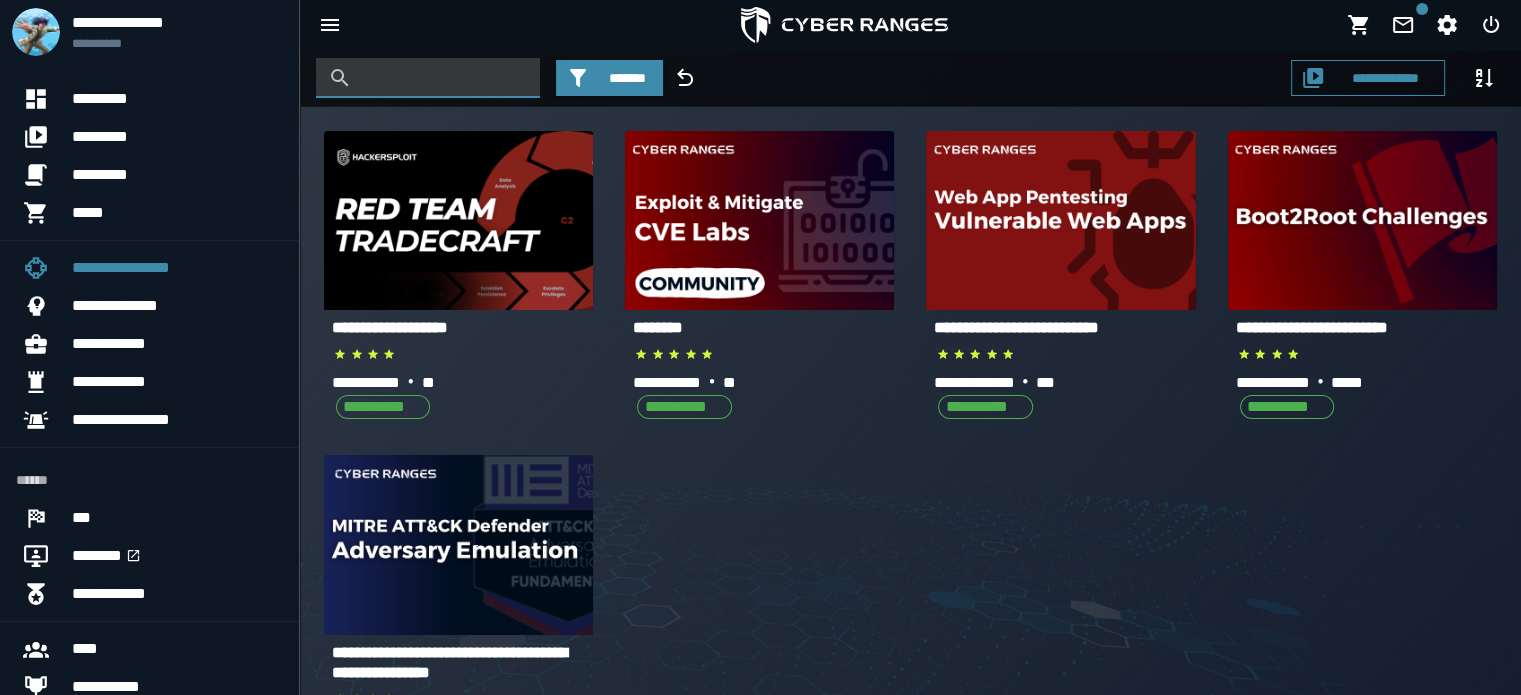 click at bounding box center [443, 78] 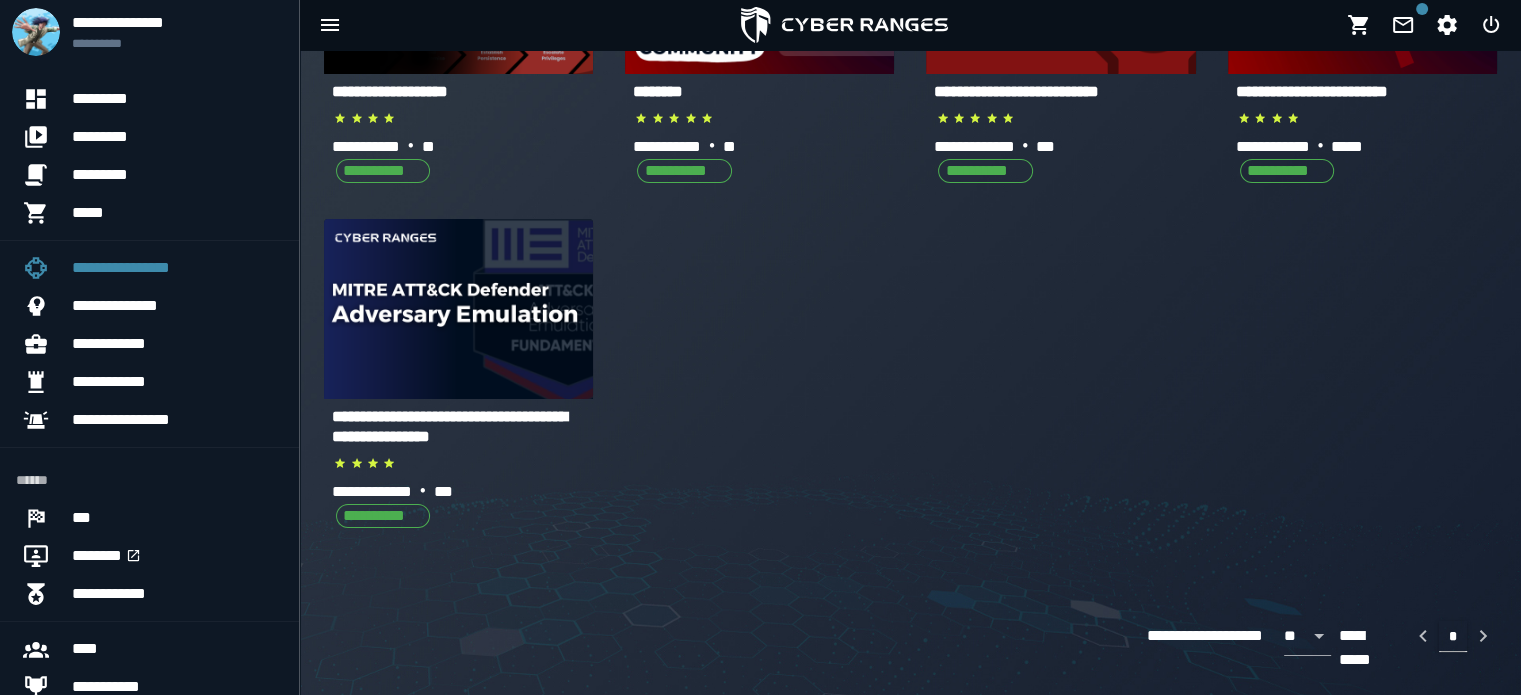 scroll, scrollTop: 238, scrollLeft: 0, axis: vertical 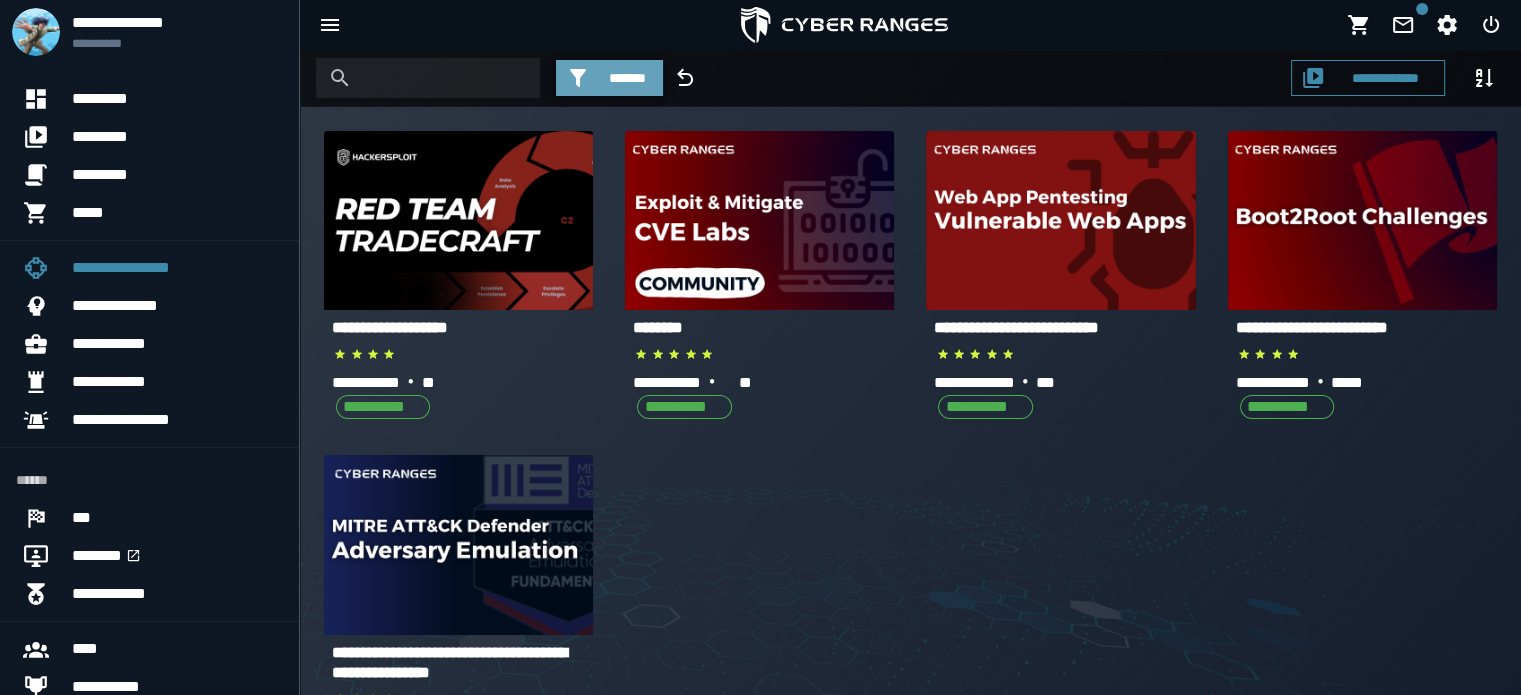 click on "*******" at bounding box center (627, 78) 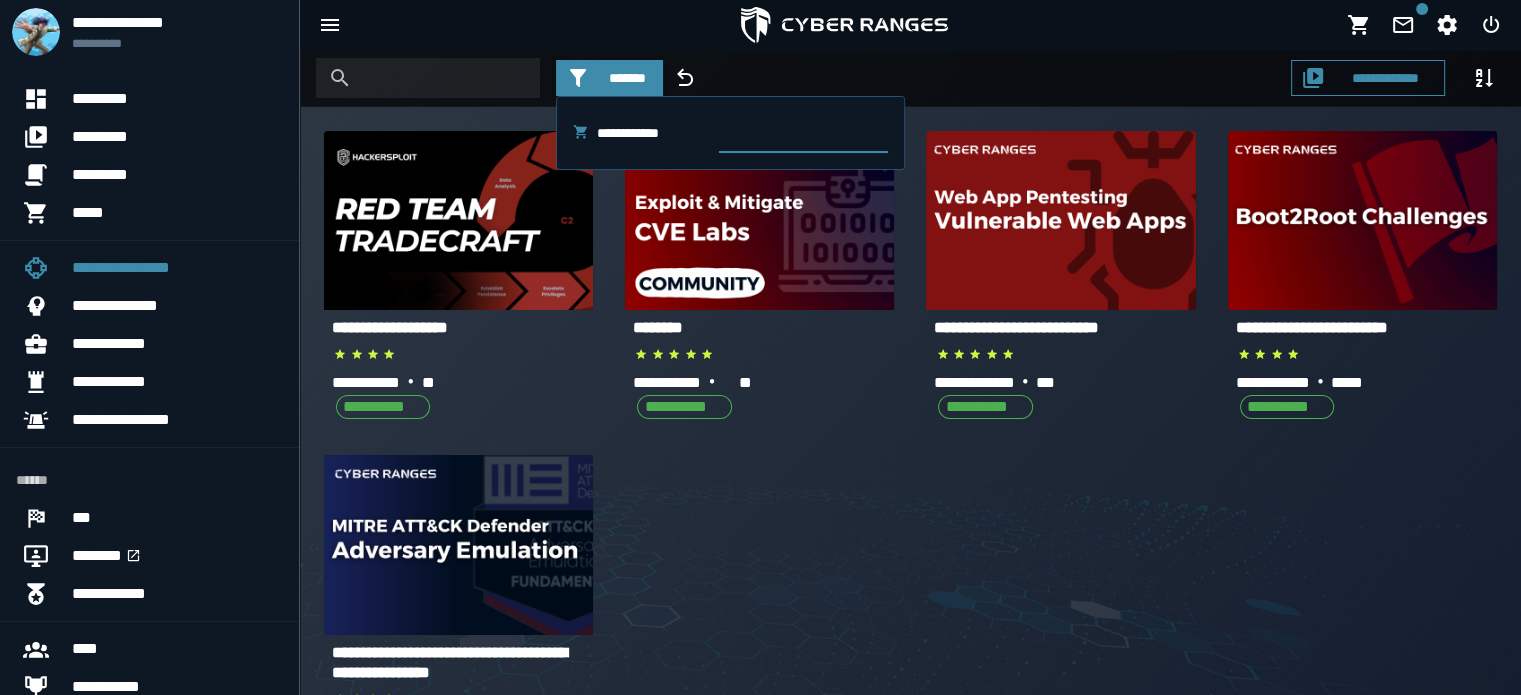 click at bounding box center [804, 133] 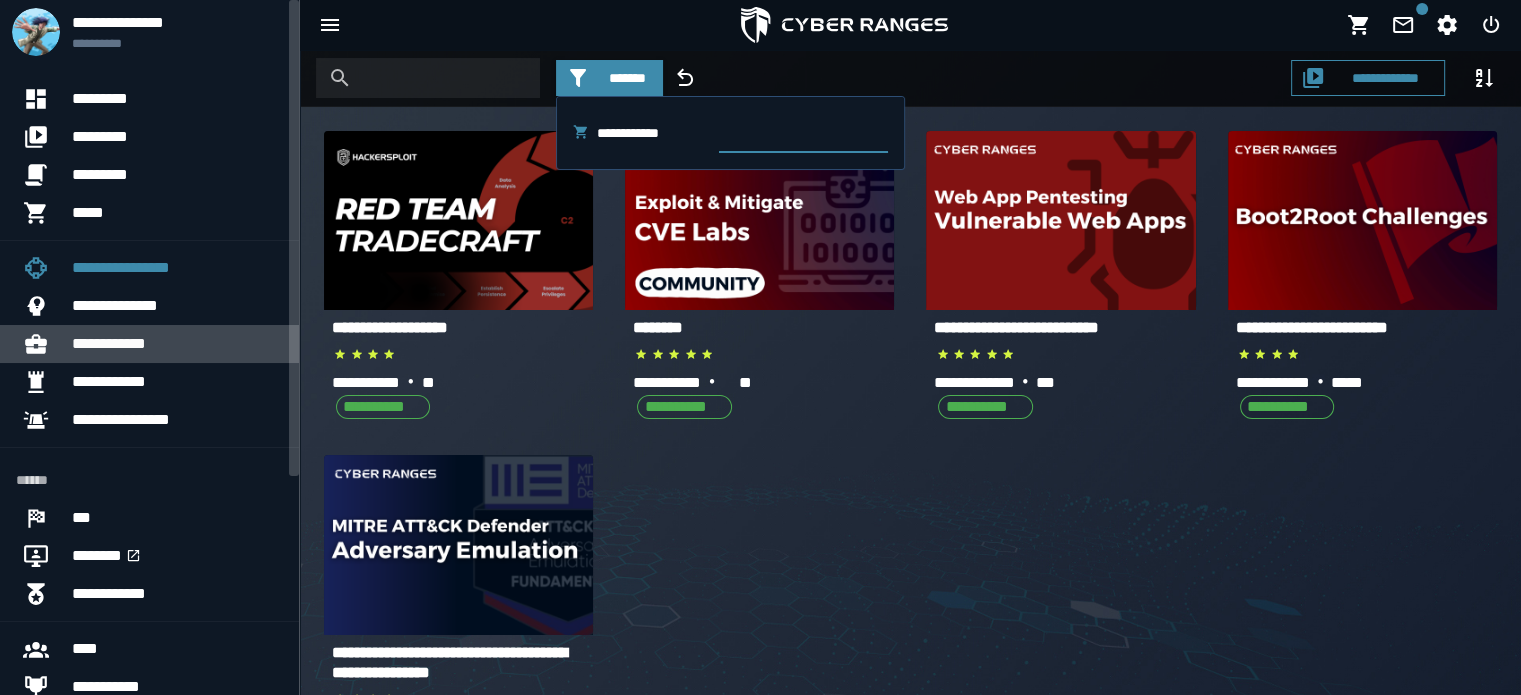 click on "**********" at bounding box center [177, 344] 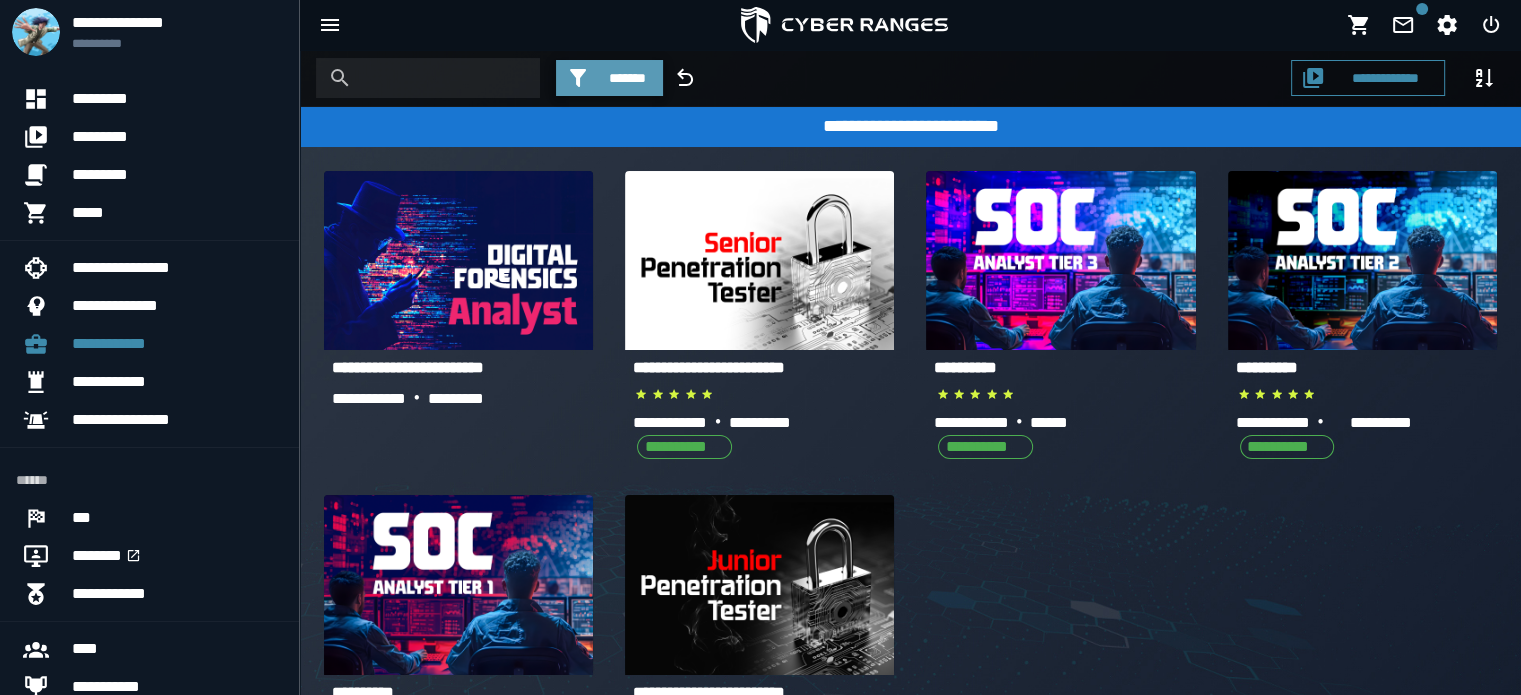 click on "*******" at bounding box center [627, 78] 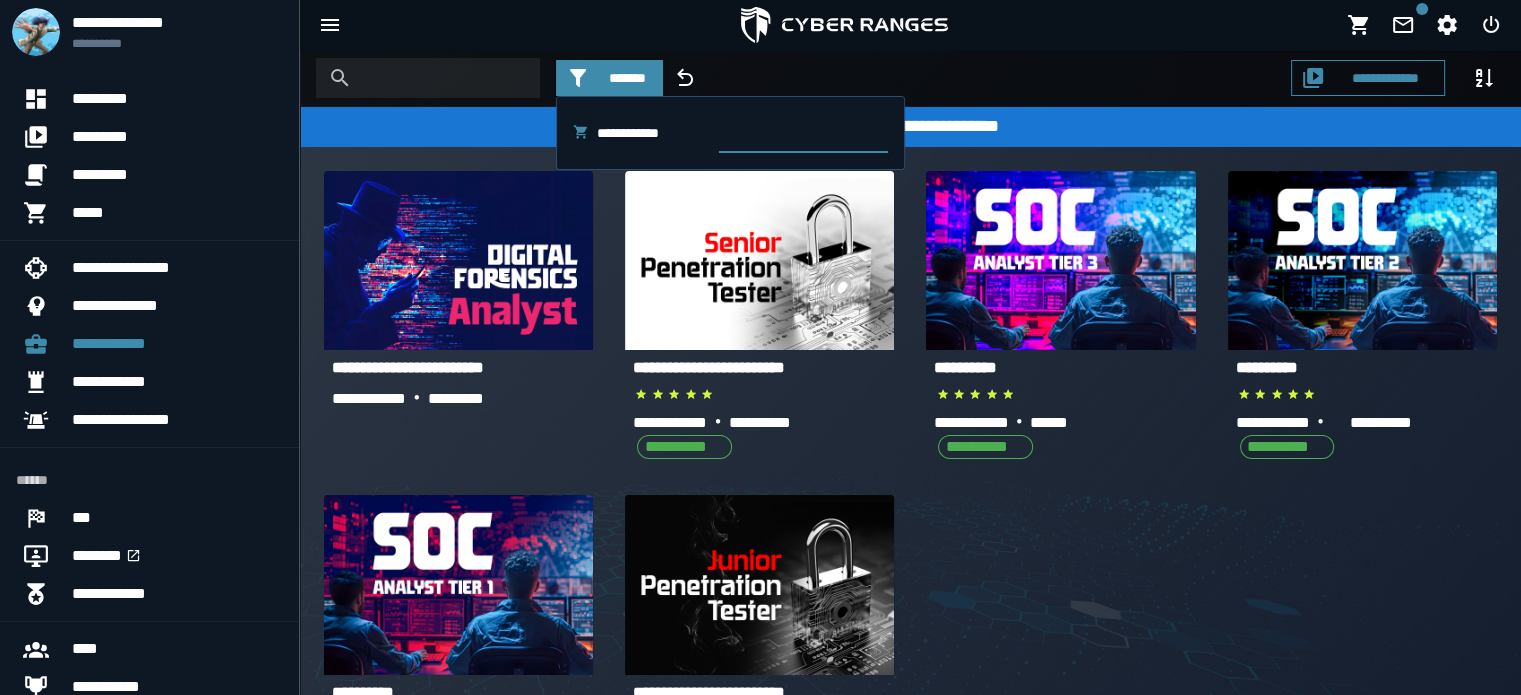 click at bounding box center (804, 133) 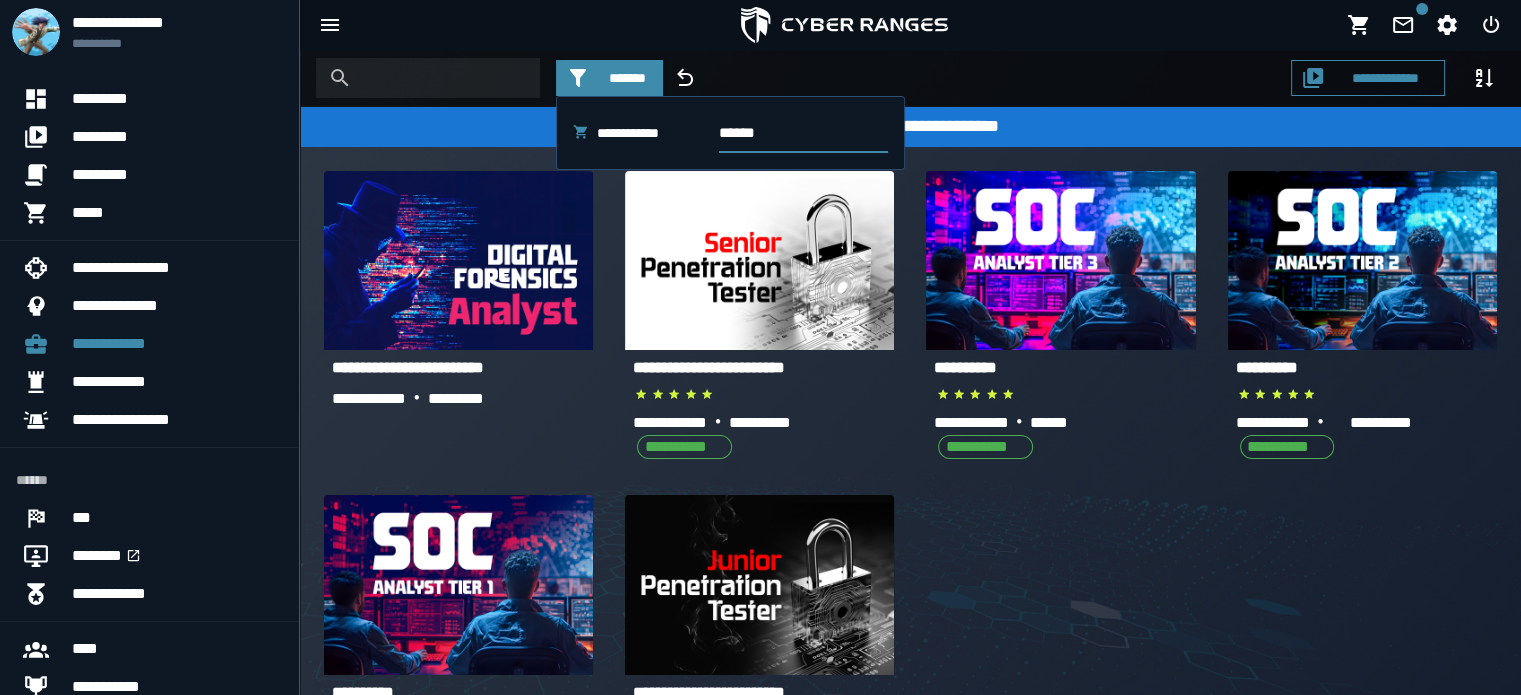 type on "*******" 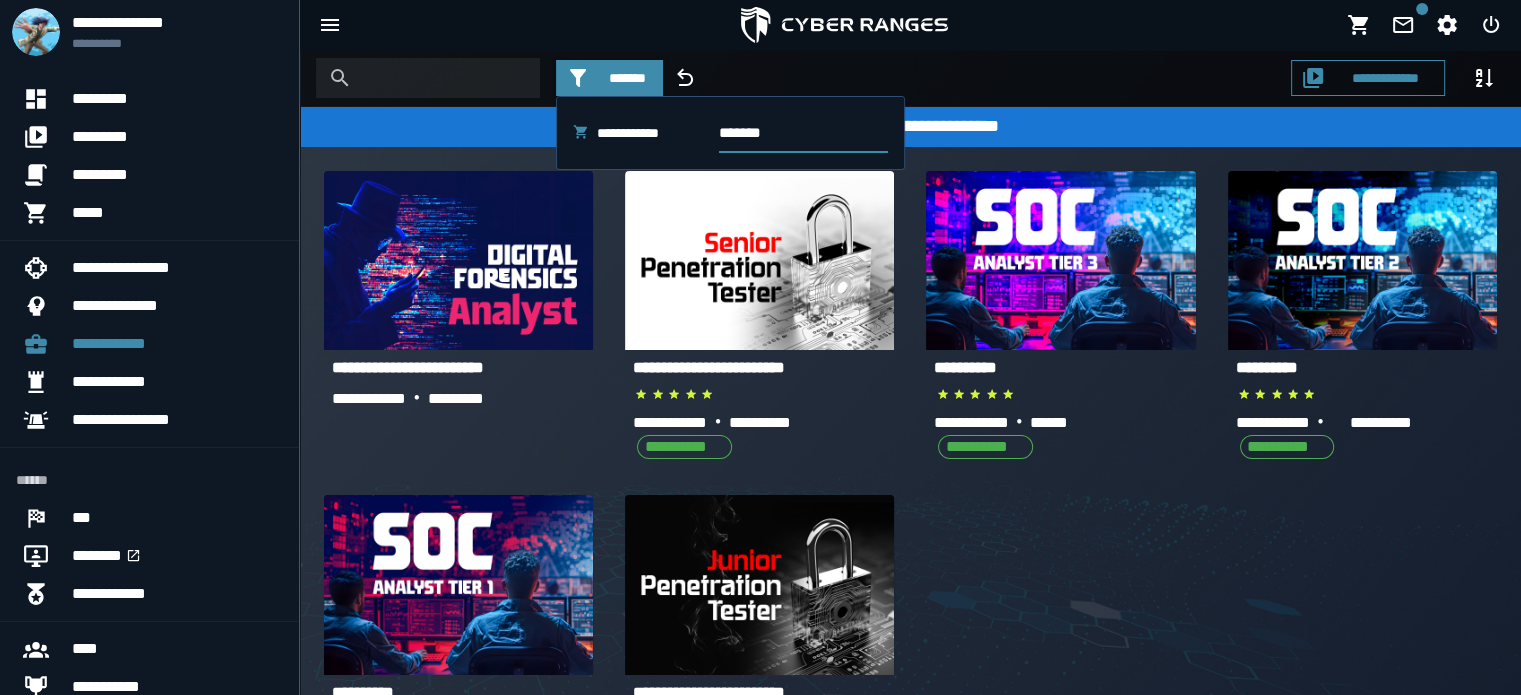 type 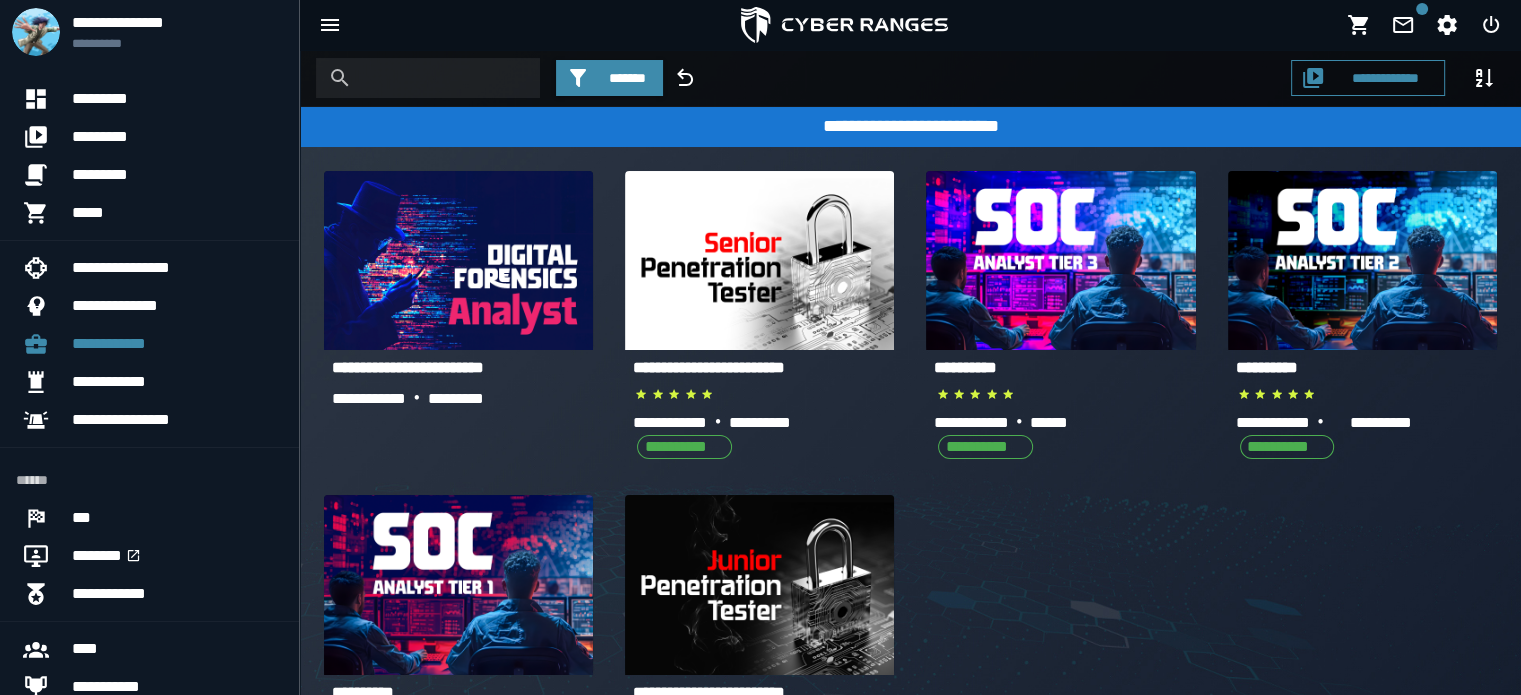 click on "*******" 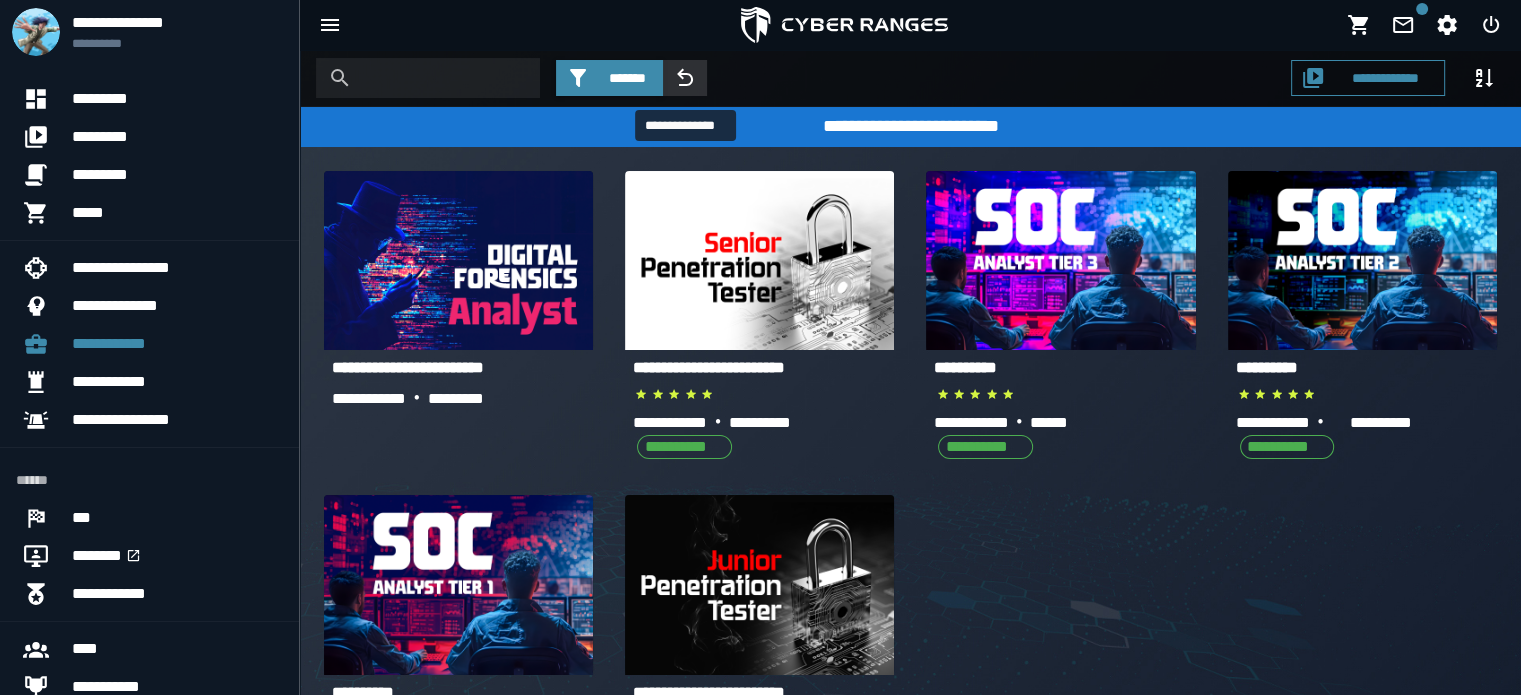 click 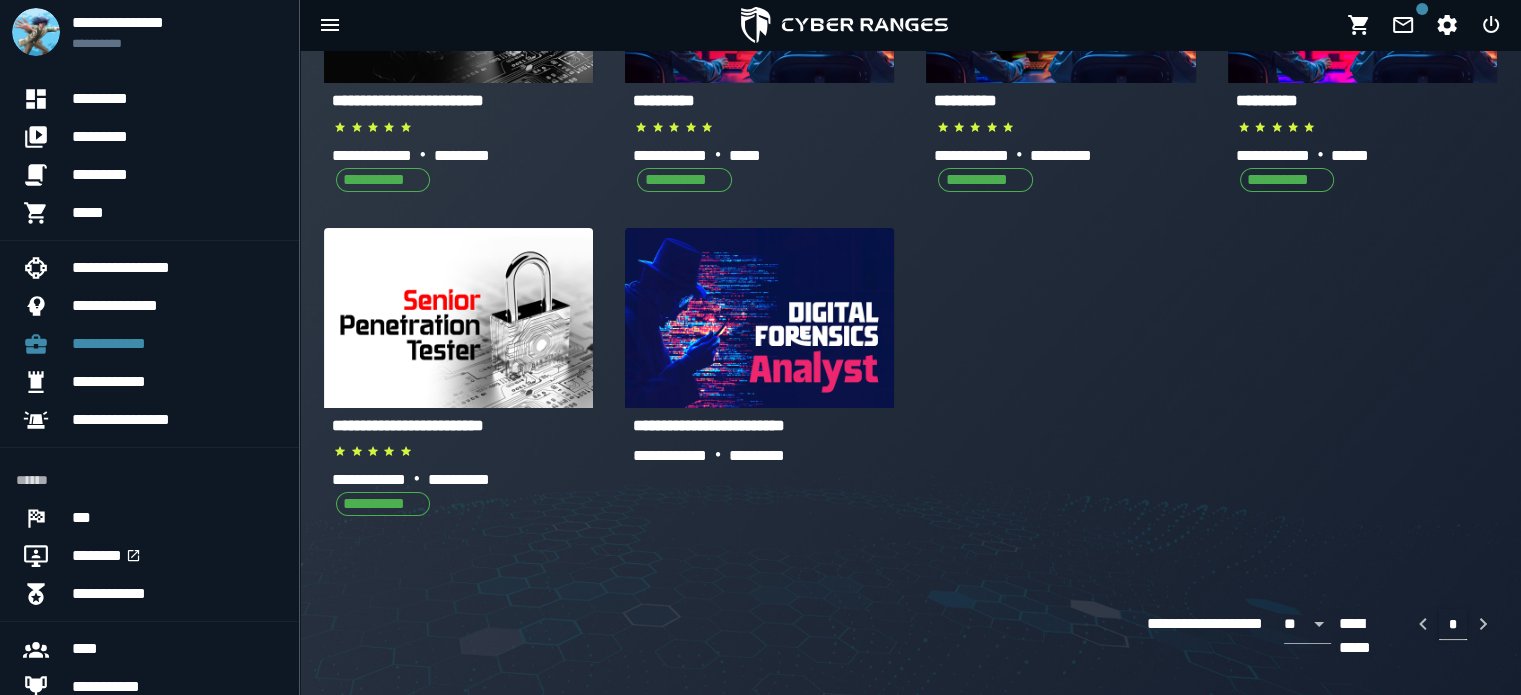 scroll, scrollTop: 266, scrollLeft: 0, axis: vertical 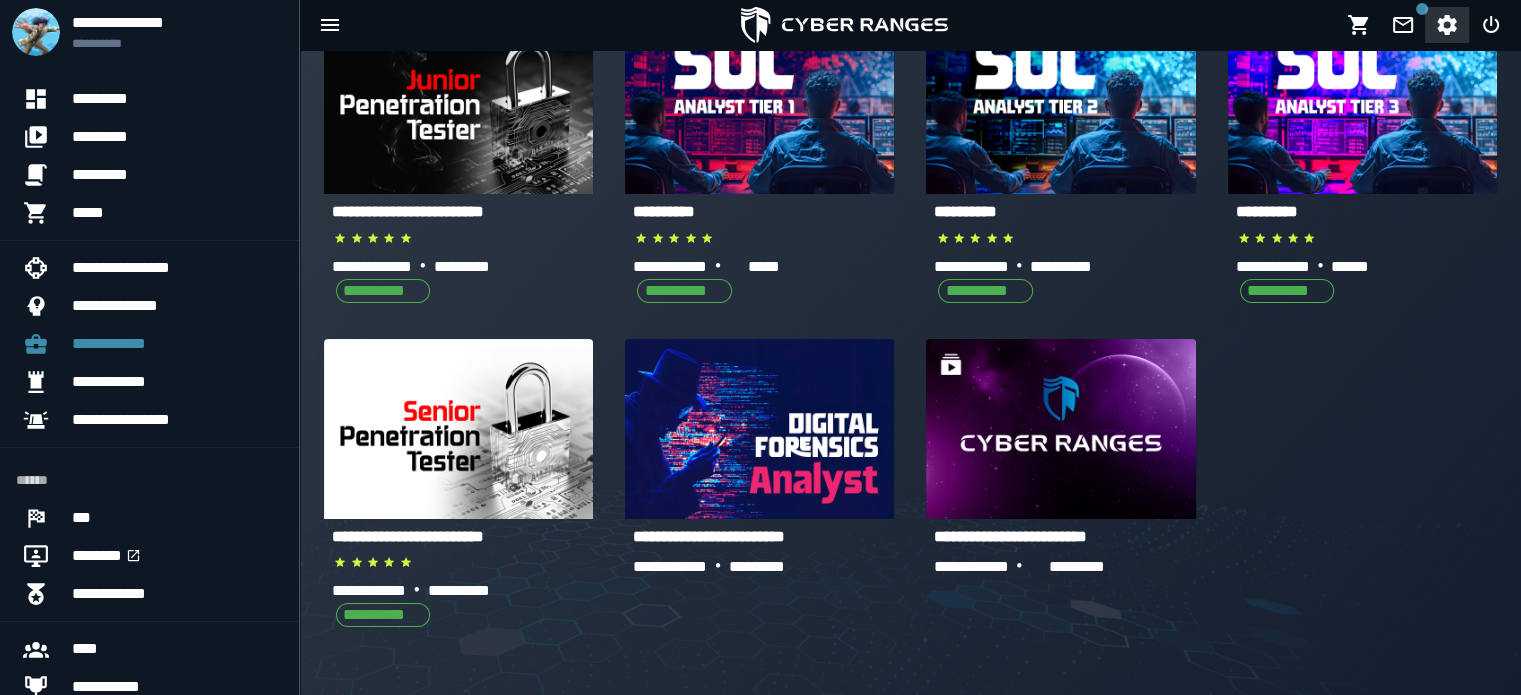 click 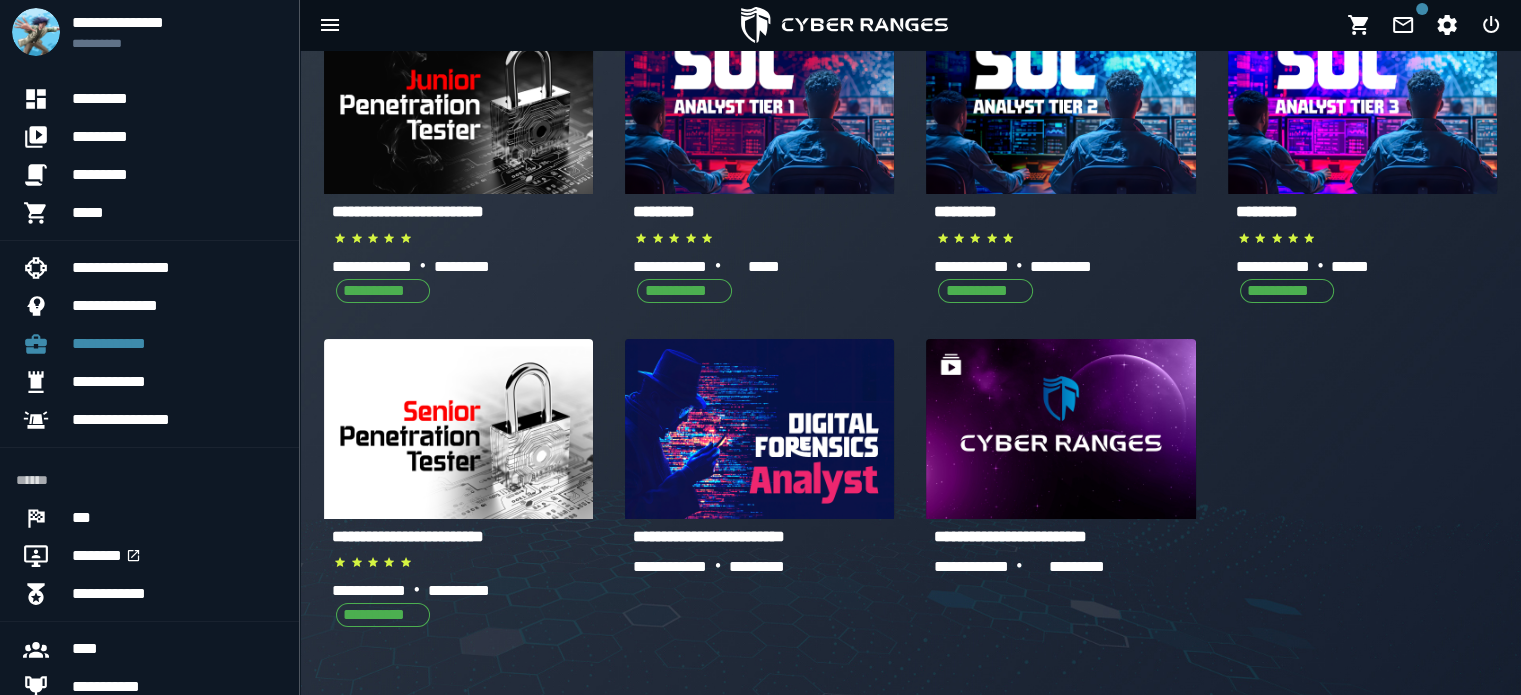 click on "**********" 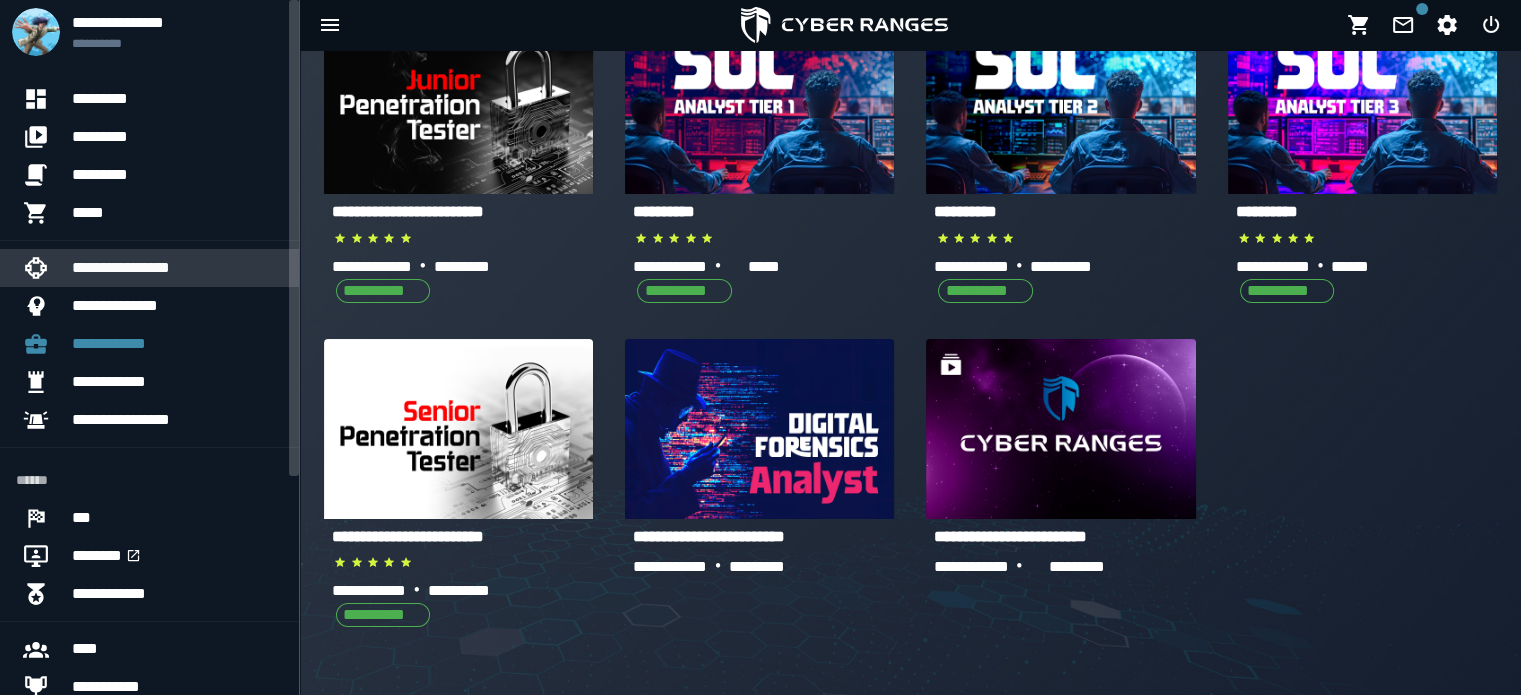 scroll, scrollTop: 0, scrollLeft: 0, axis: both 